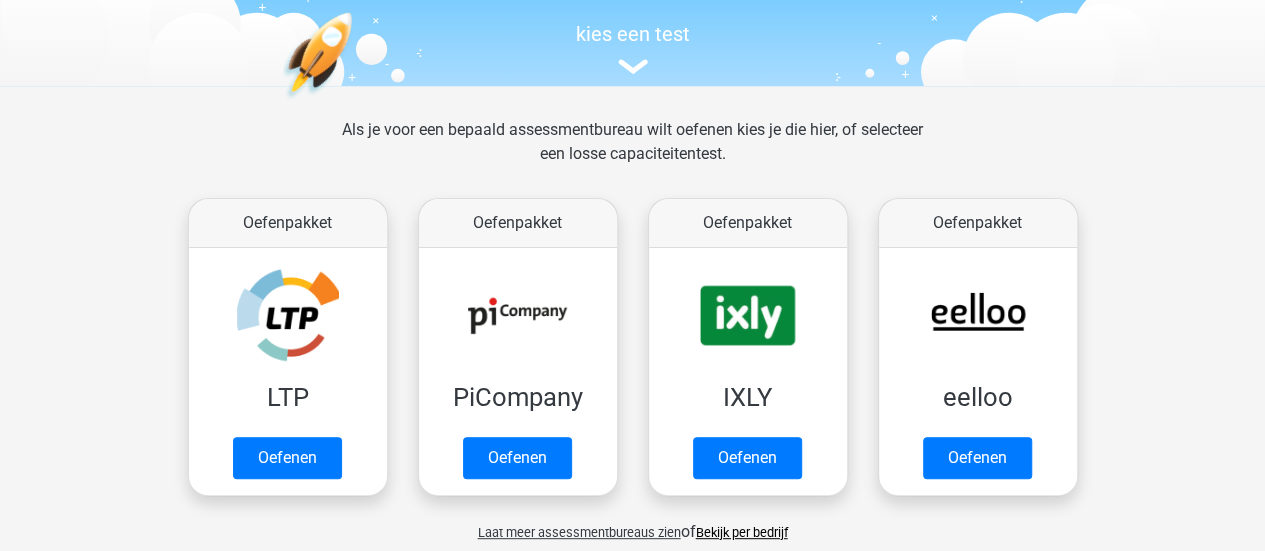 scroll, scrollTop: 200, scrollLeft: 0, axis: vertical 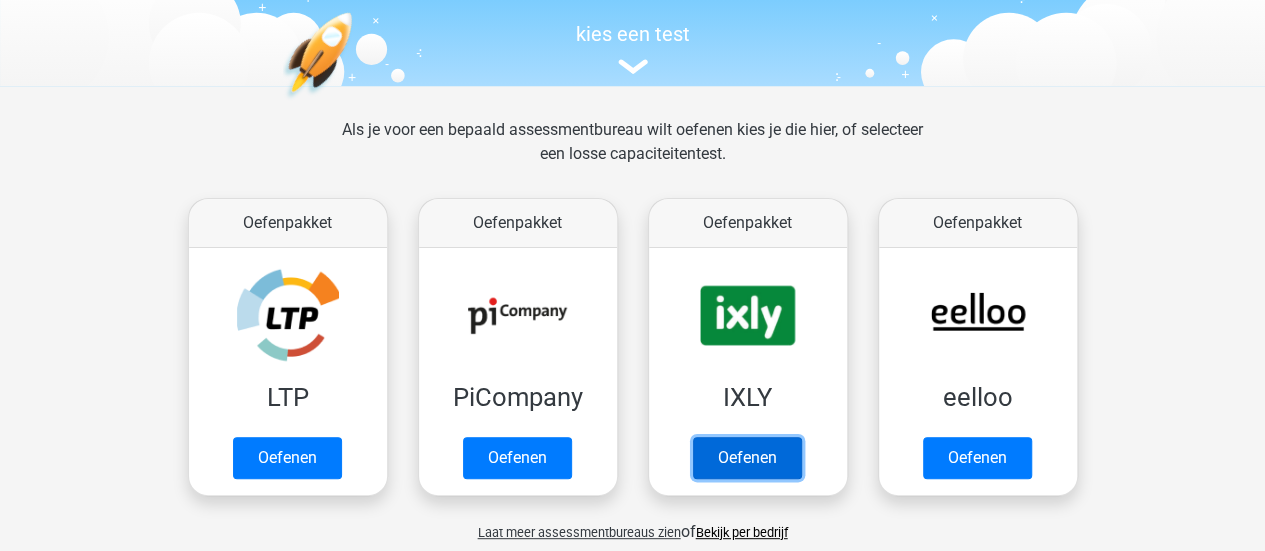 click on "Oefenen" at bounding box center (747, 458) 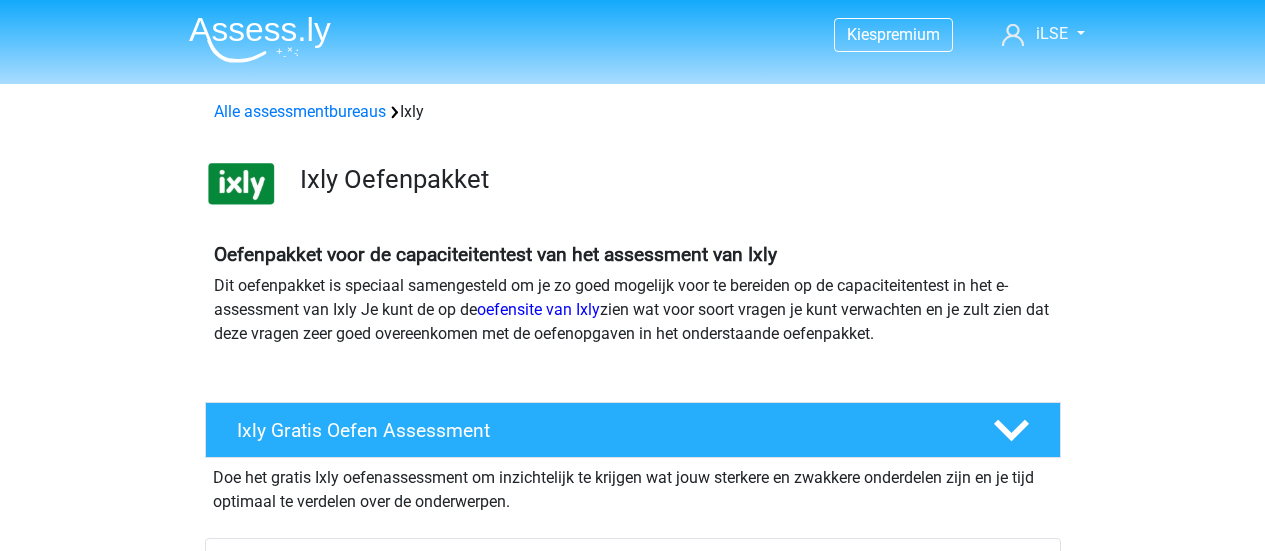 scroll, scrollTop: 0, scrollLeft: 0, axis: both 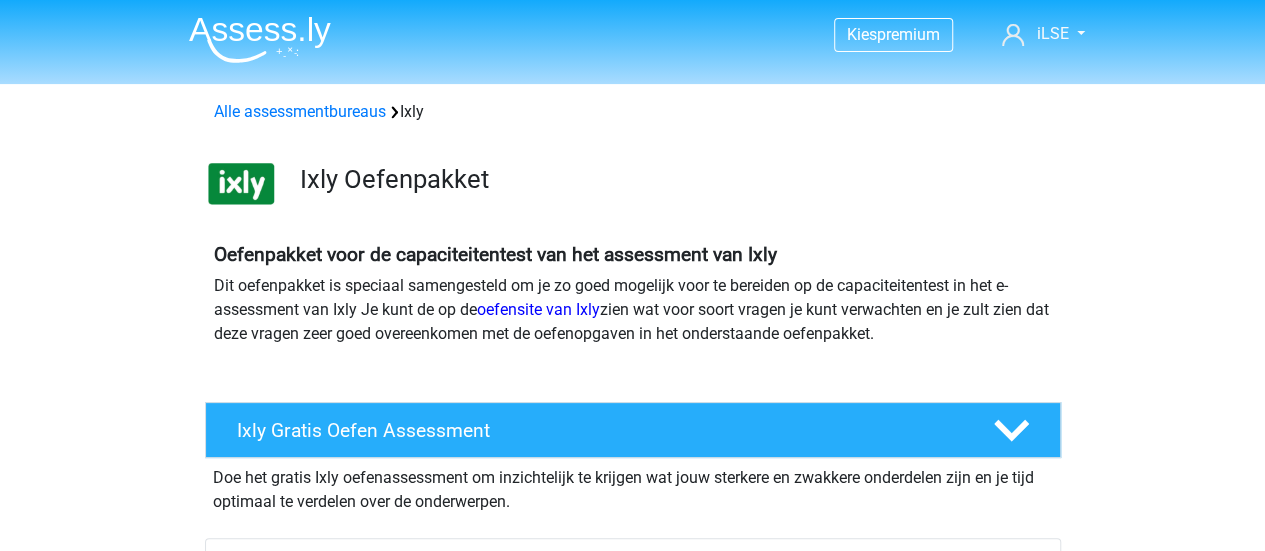 click on "Ixly Gratis Oefen Assessment" at bounding box center [599, 430] 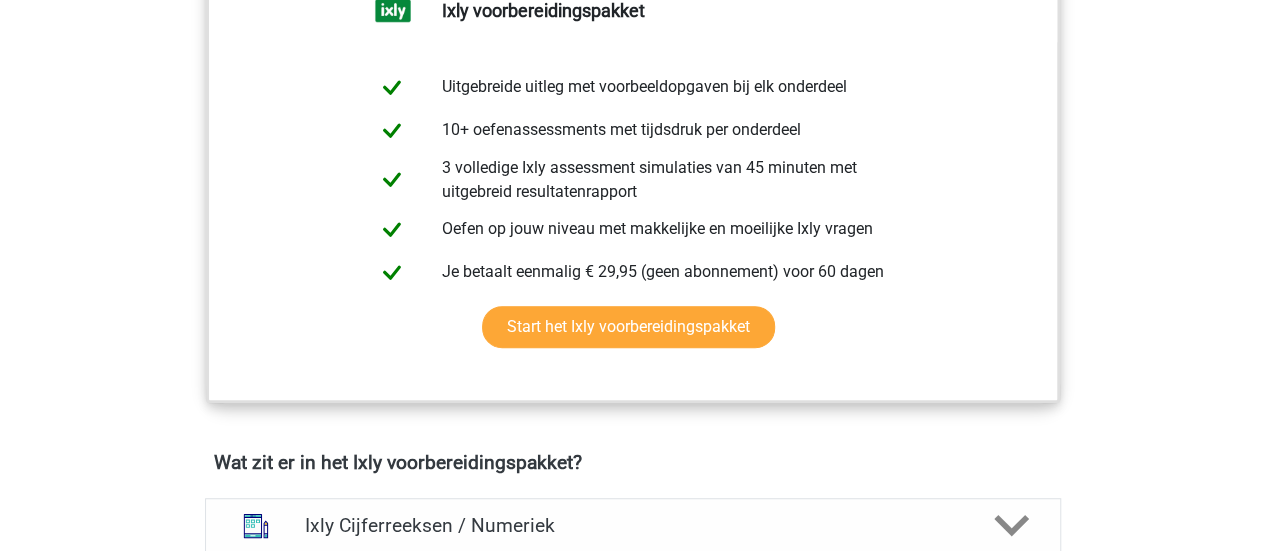 scroll, scrollTop: 400, scrollLeft: 0, axis: vertical 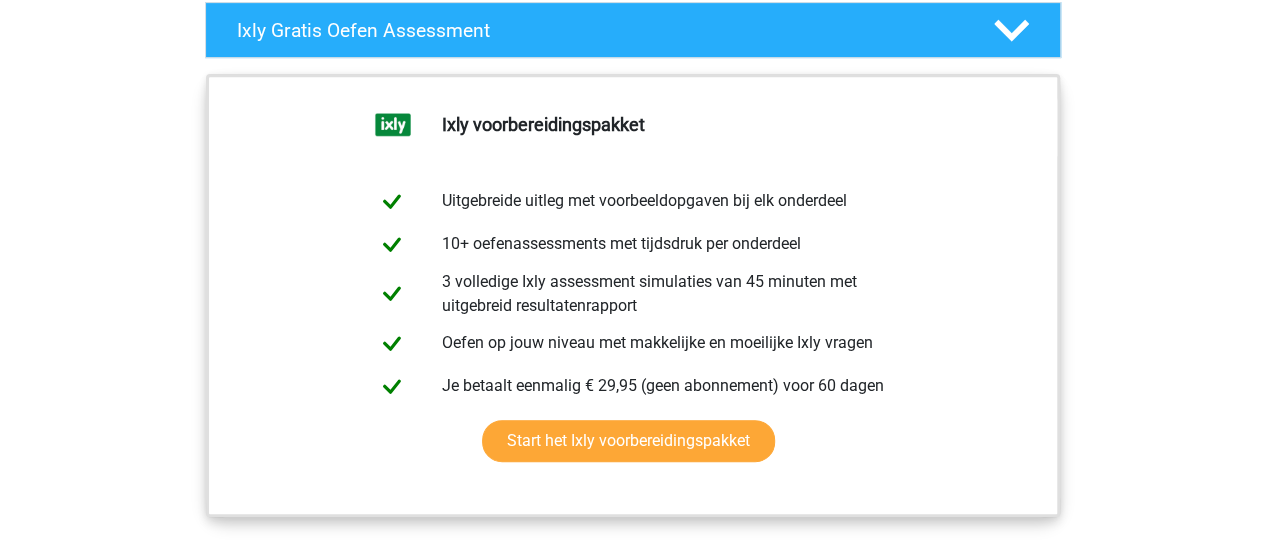 click on "Ixly Gratis Oefen Assessment" at bounding box center (599, 30) 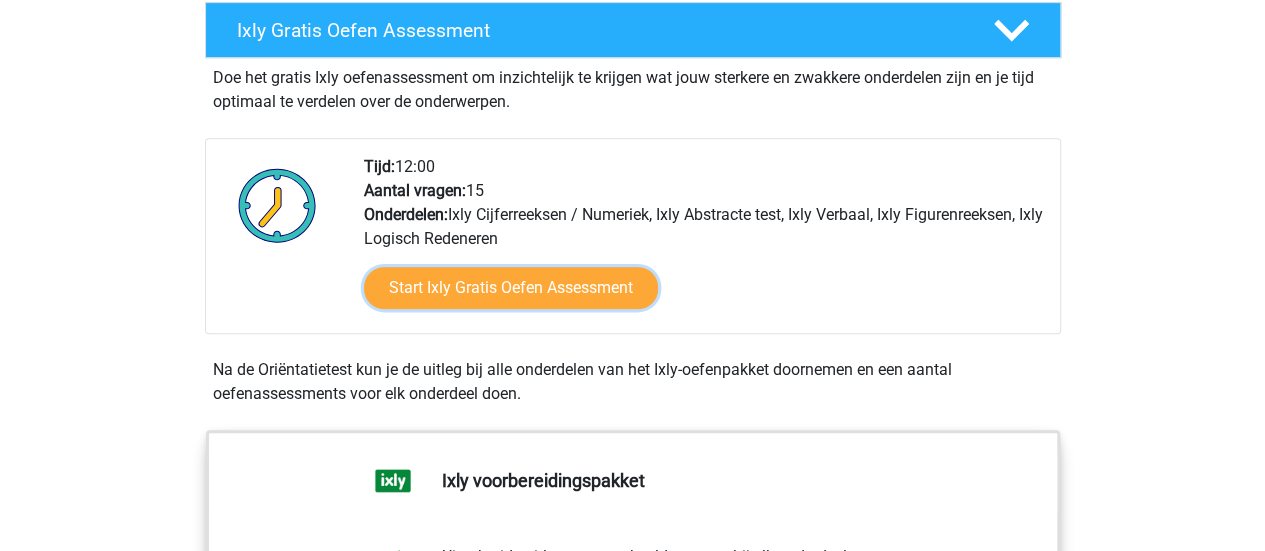 click on "Start Ixly Gratis Oefen Assessment" at bounding box center [511, 288] 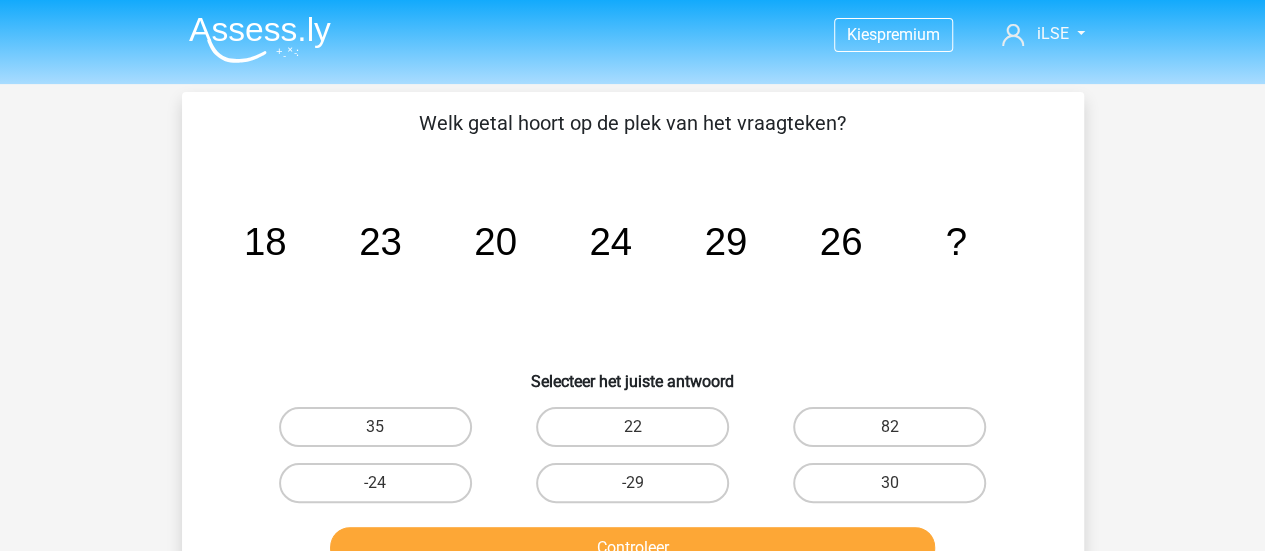 scroll, scrollTop: 100, scrollLeft: 0, axis: vertical 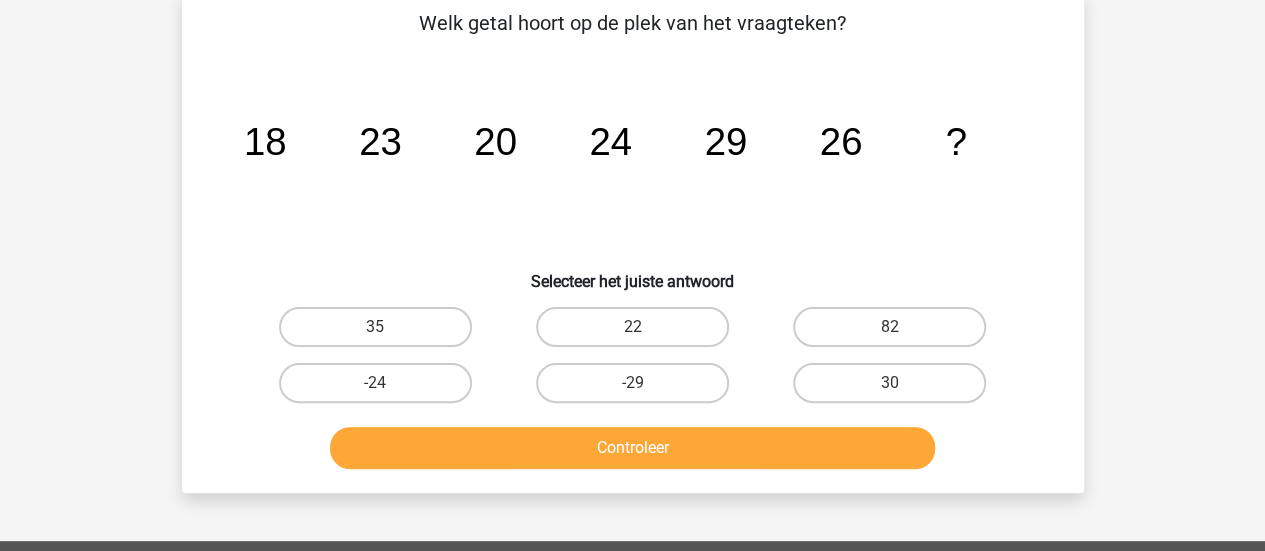 click on "35" at bounding box center (375, 327) 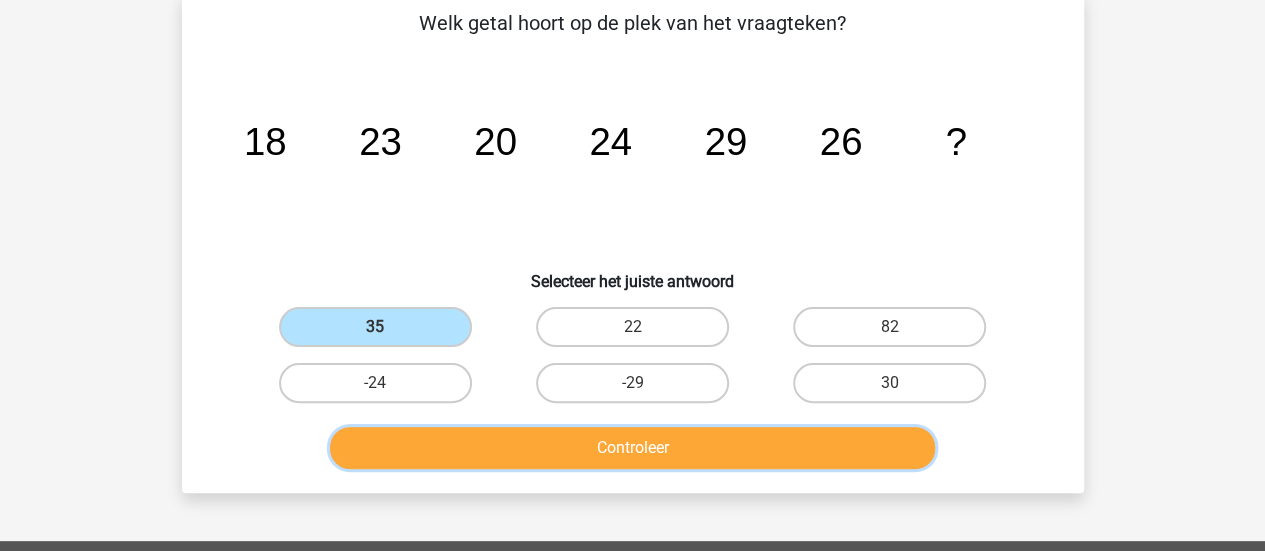 click on "Controleer" at bounding box center (632, 448) 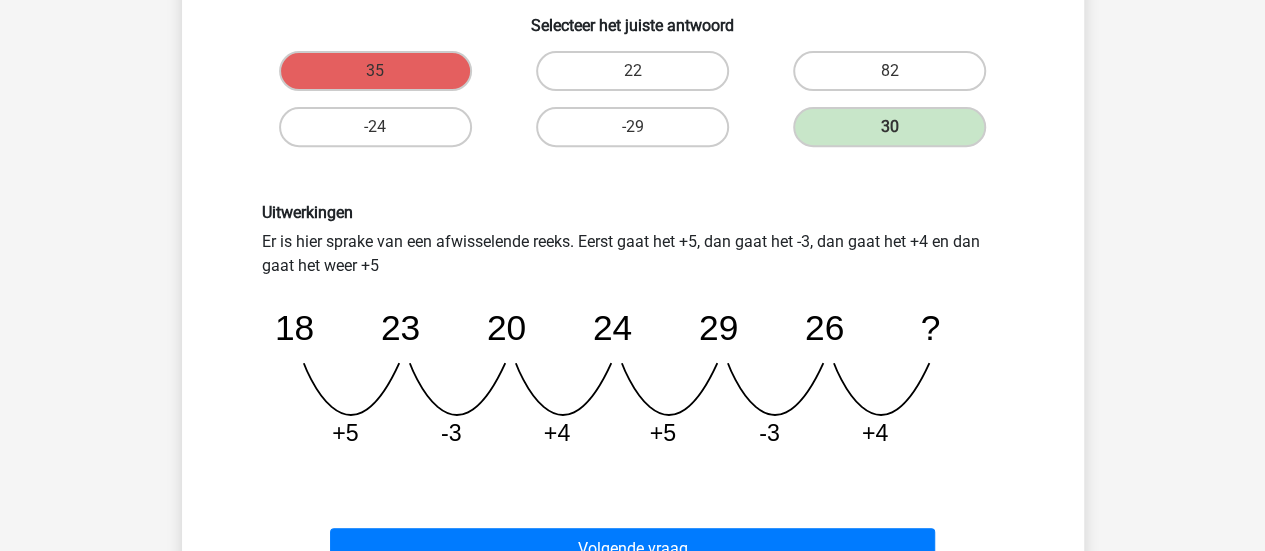 scroll, scrollTop: 400, scrollLeft: 0, axis: vertical 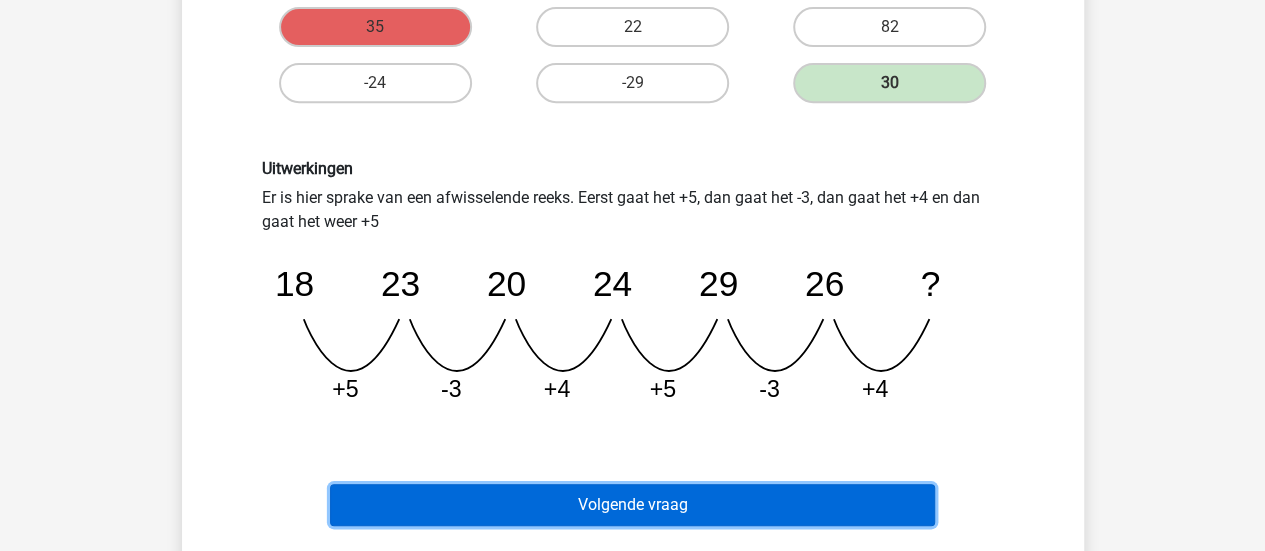 click on "Volgende vraag" at bounding box center (632, 505) 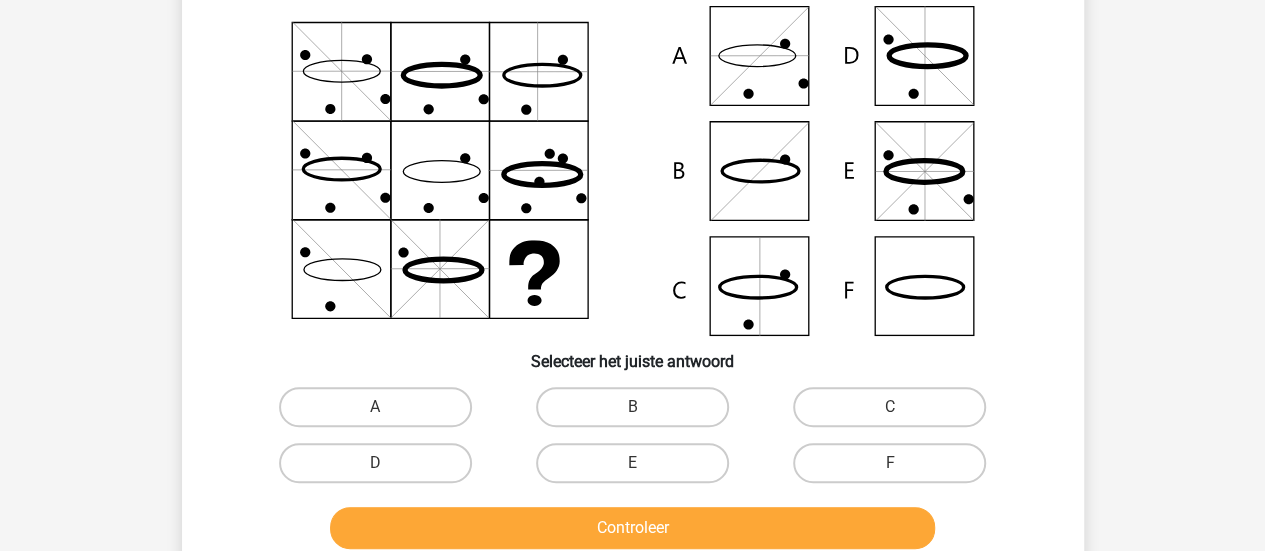 scroll, scrollTop: 192, scrollLeft: 0, axis: vertical 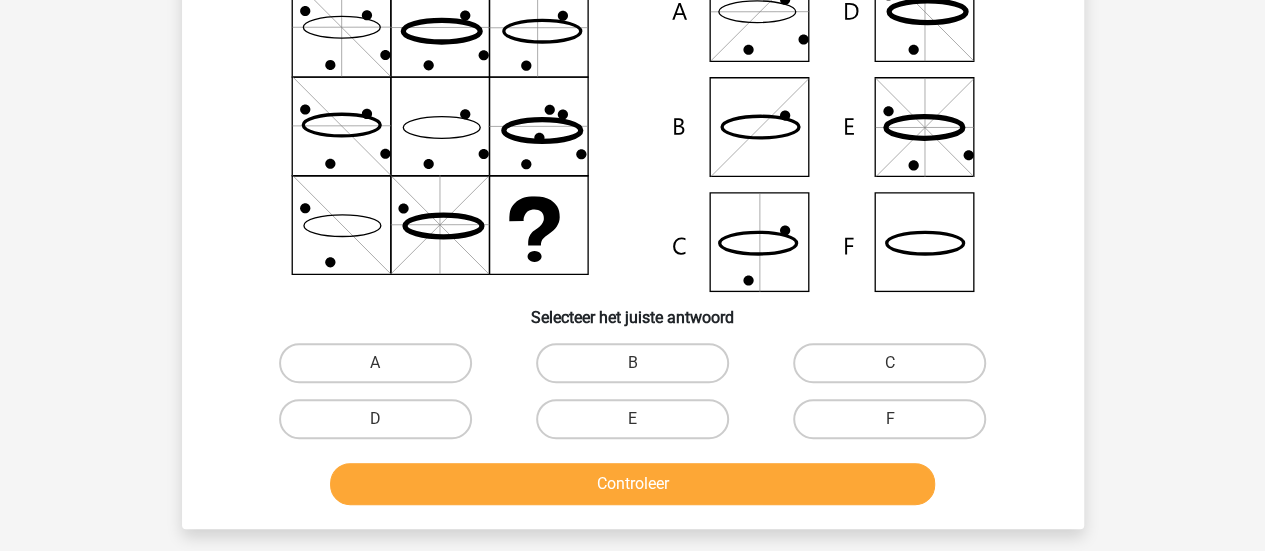 click on "F" at bounding box center (889, 419) 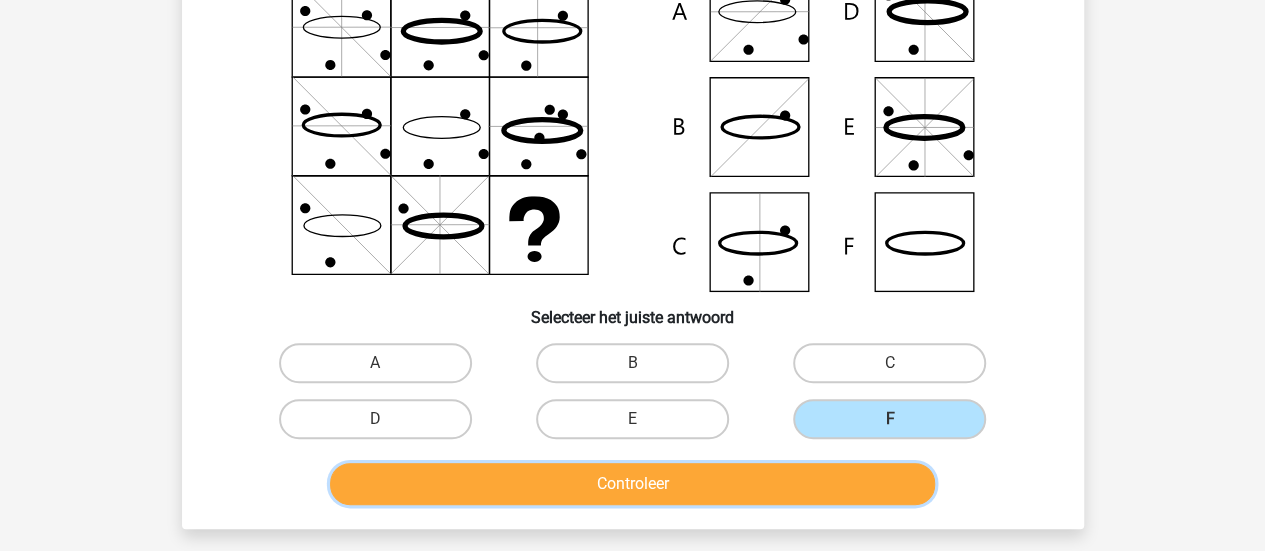 click on "Controleer" at bounding box center (632, 484) 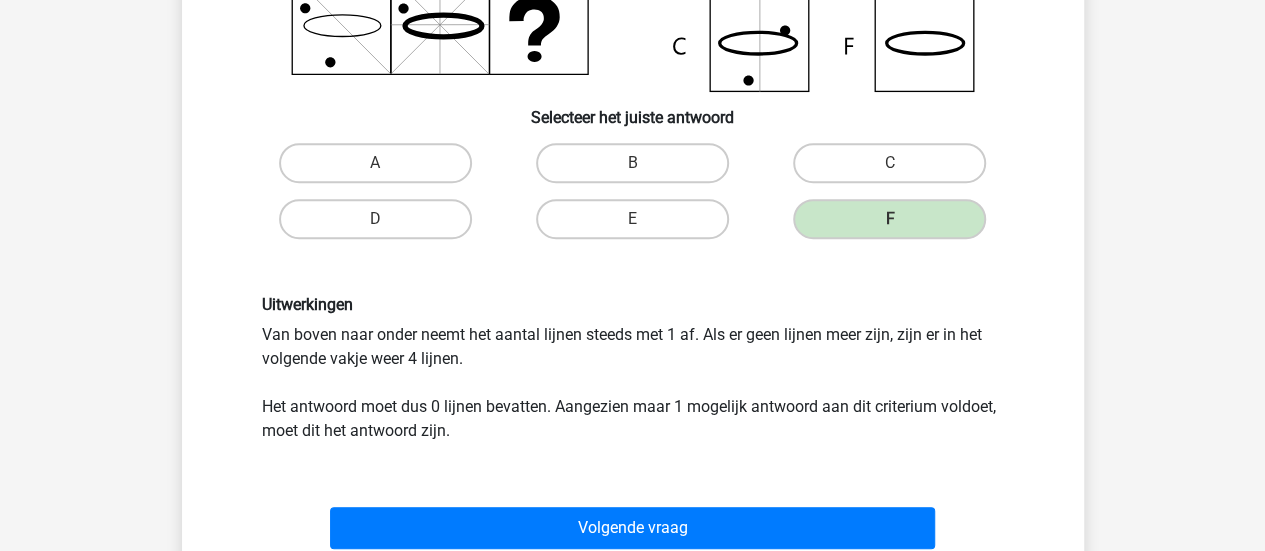scroll, scrollTop: 492, scrollLeft: 0, axis: vertical 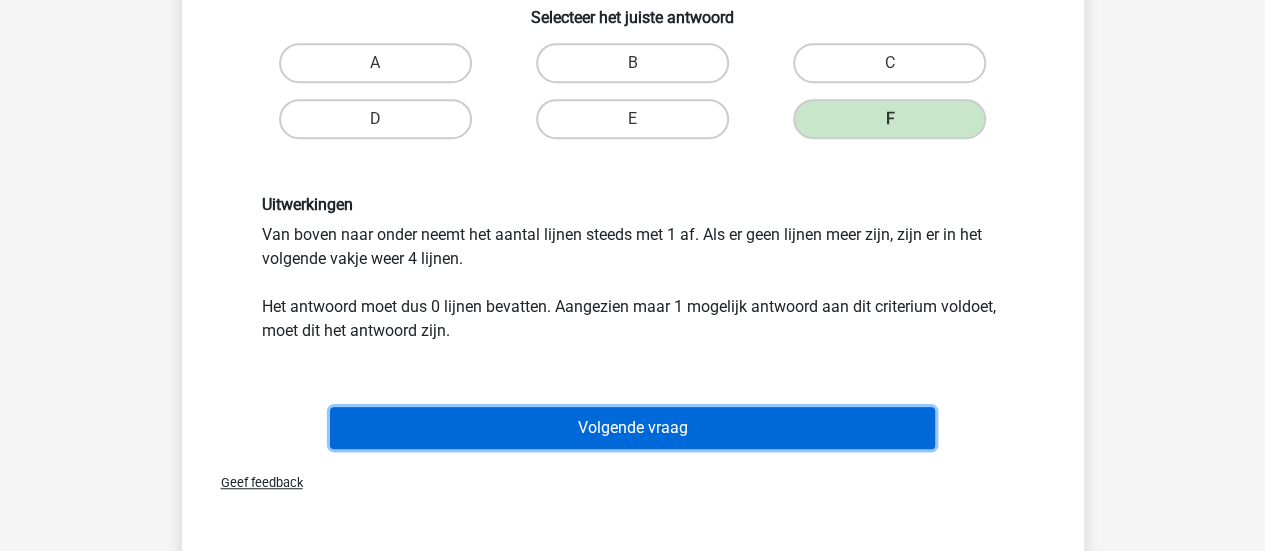 click on "Volgende vraag" at bounding box center [632, 428] 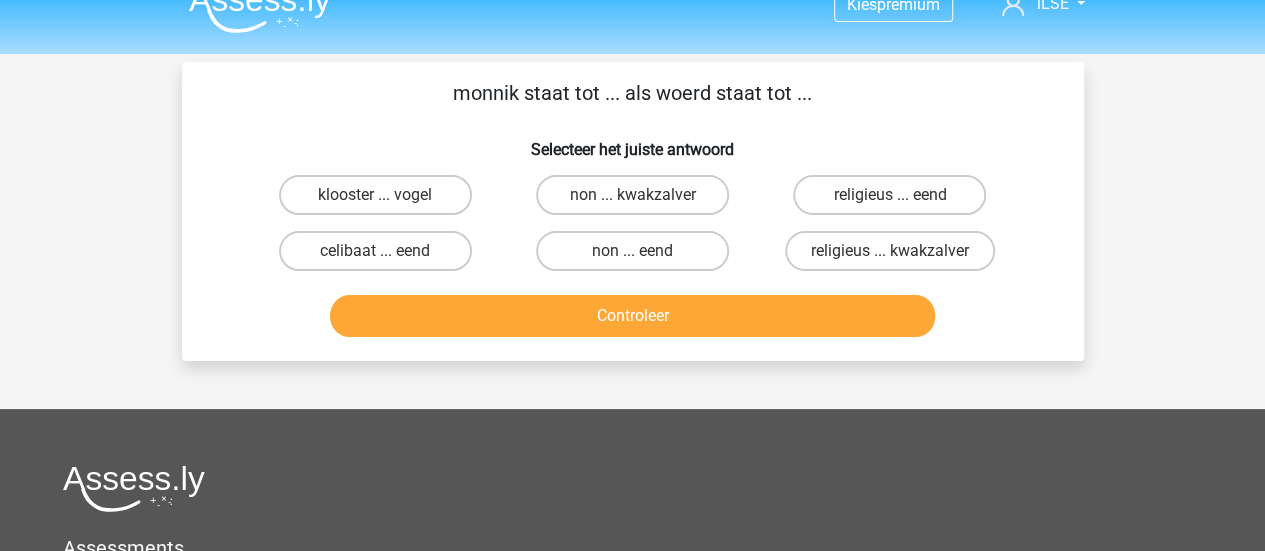scroll, scrollTop: 0, scrollLeft: 0, axis: both 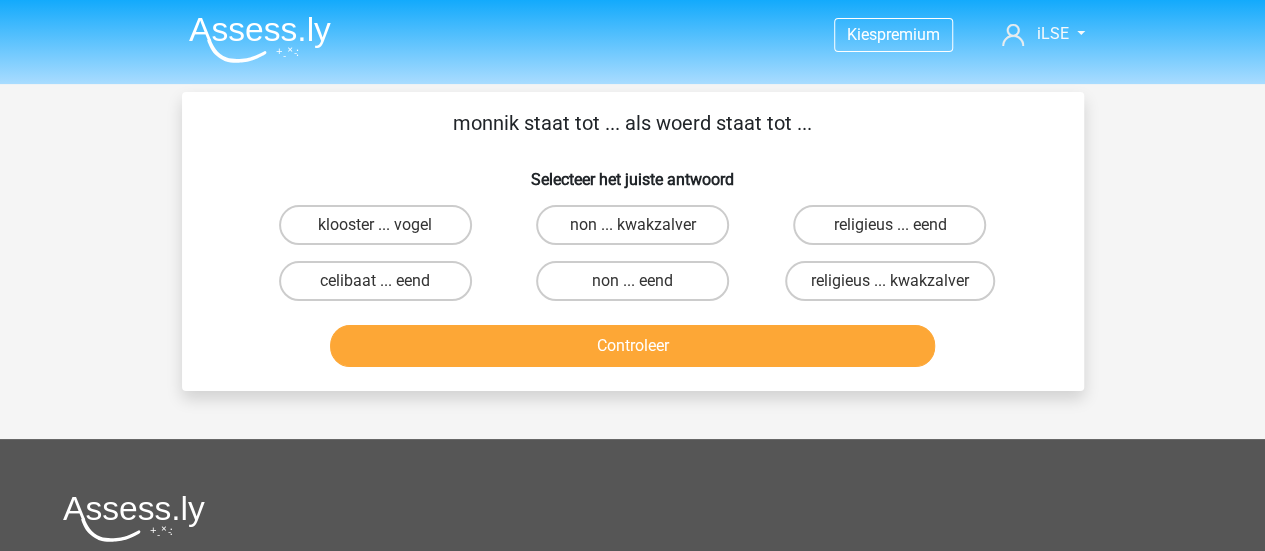click on "religieus ... kwakzalver" at bounding box center (890, 281) 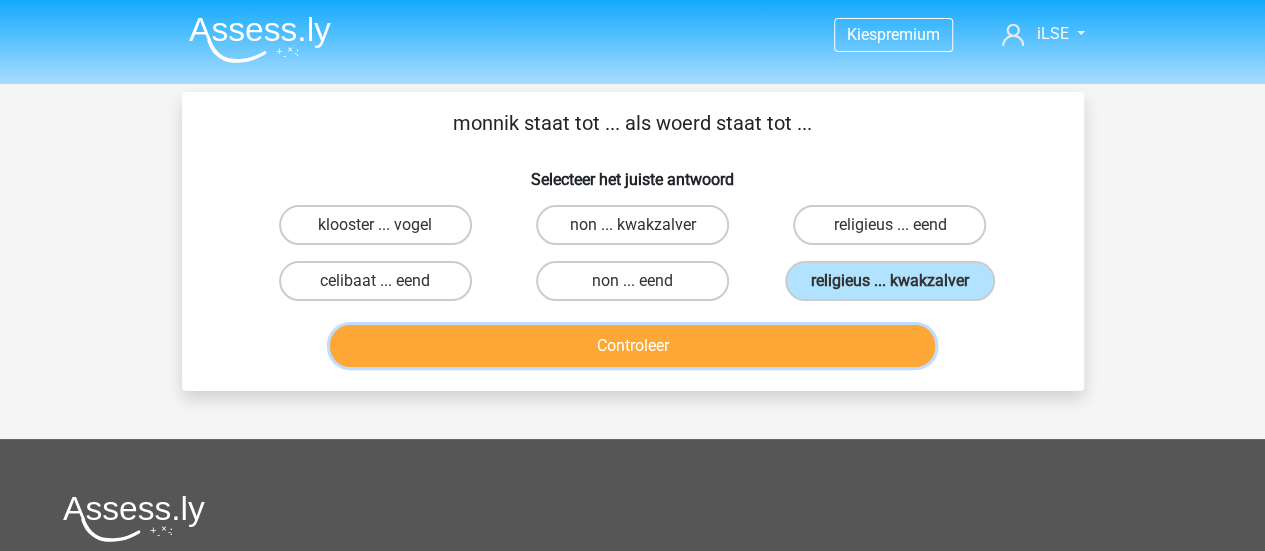 click on "Controleer" at bounding box center [632, 346] 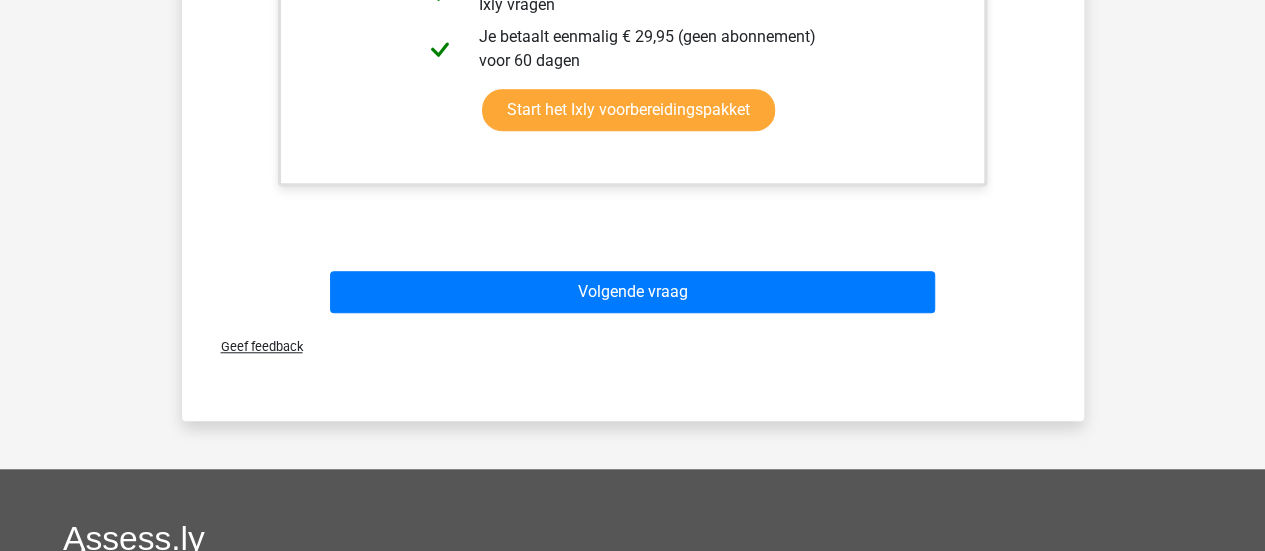 scroll, scrollTop: 700, scrollLeft: 0, axis: vertical 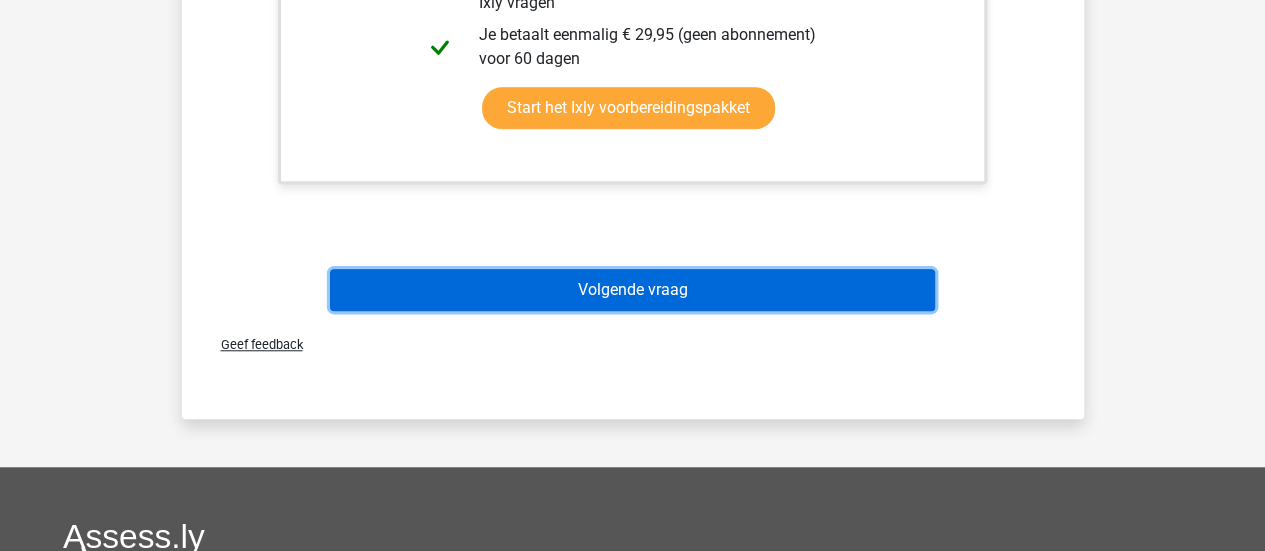 click on "Volgende vraag" at bounding box center (632, 290) 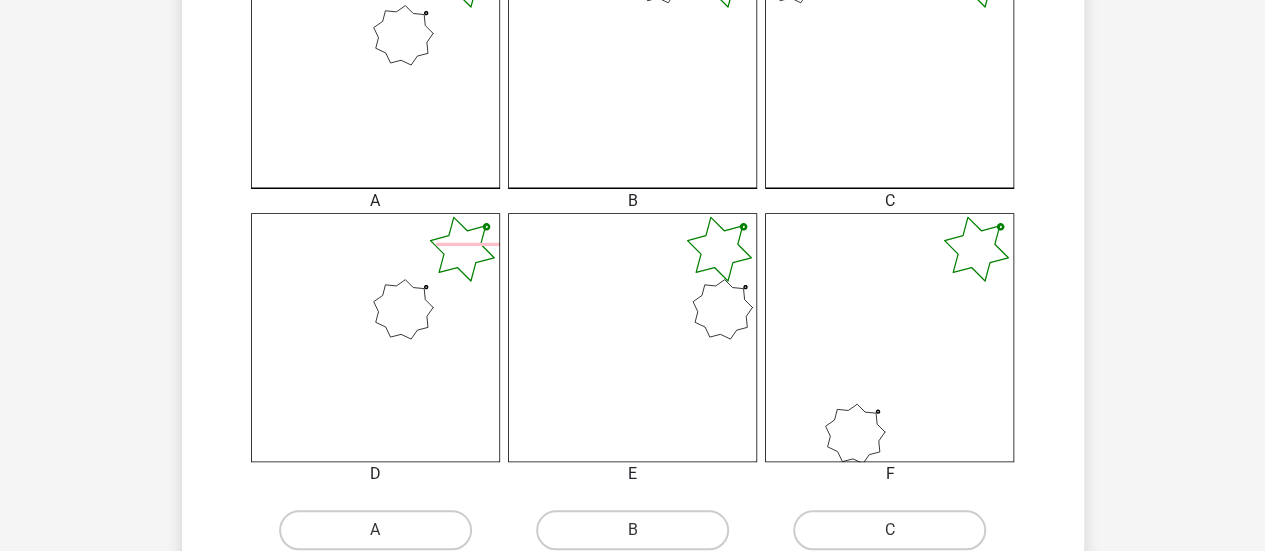 scroll, scrollTop: 692, scrollLeft: 0, axis: vertical 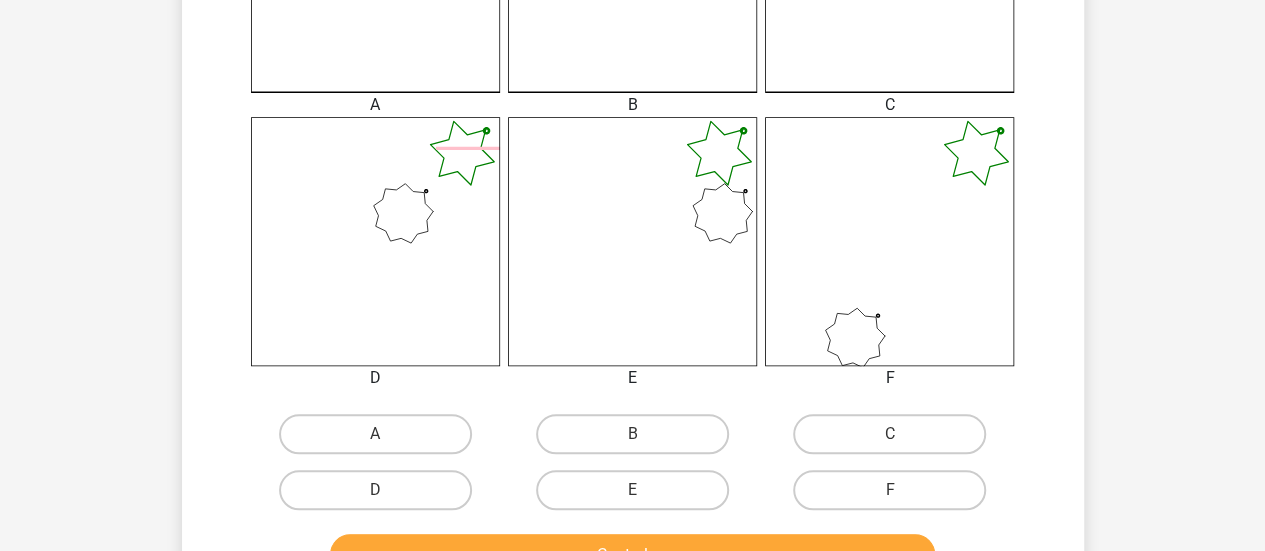 click on "A" at bounding box center [375, 434] 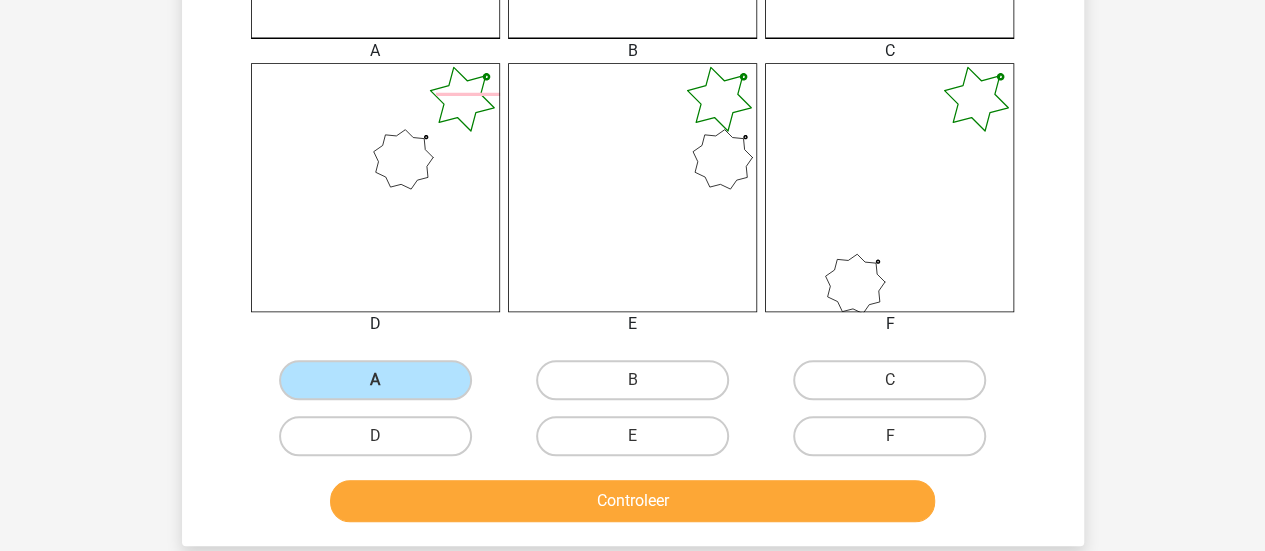 scroll, scrollTop: 792, scrollLeft: 0, axis: vertical 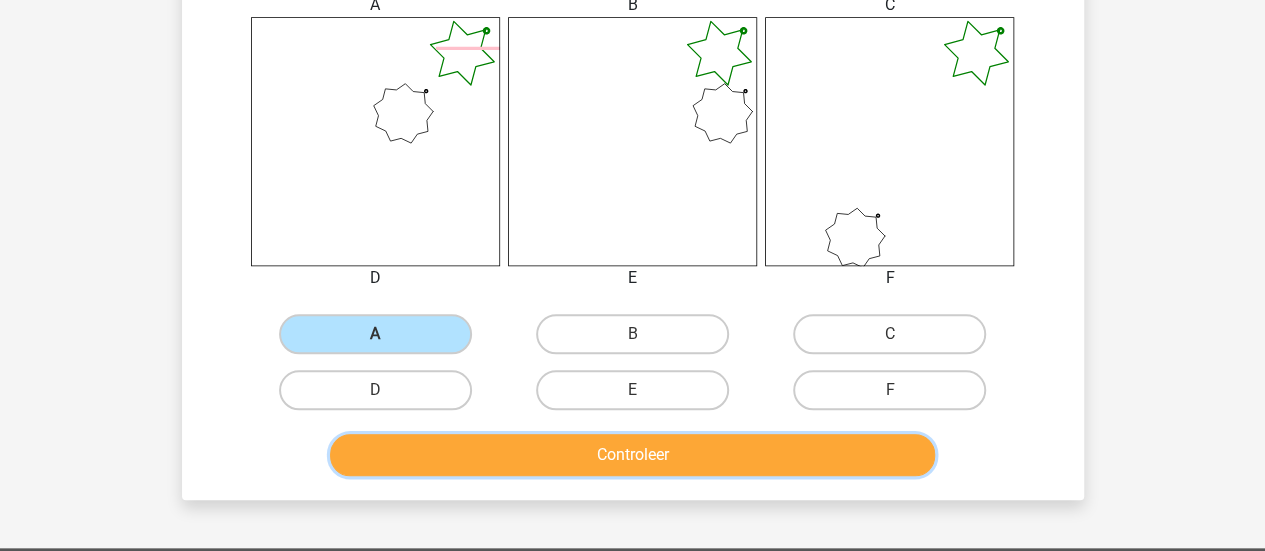 click on "Controleer" at bounding box center (632, 455) 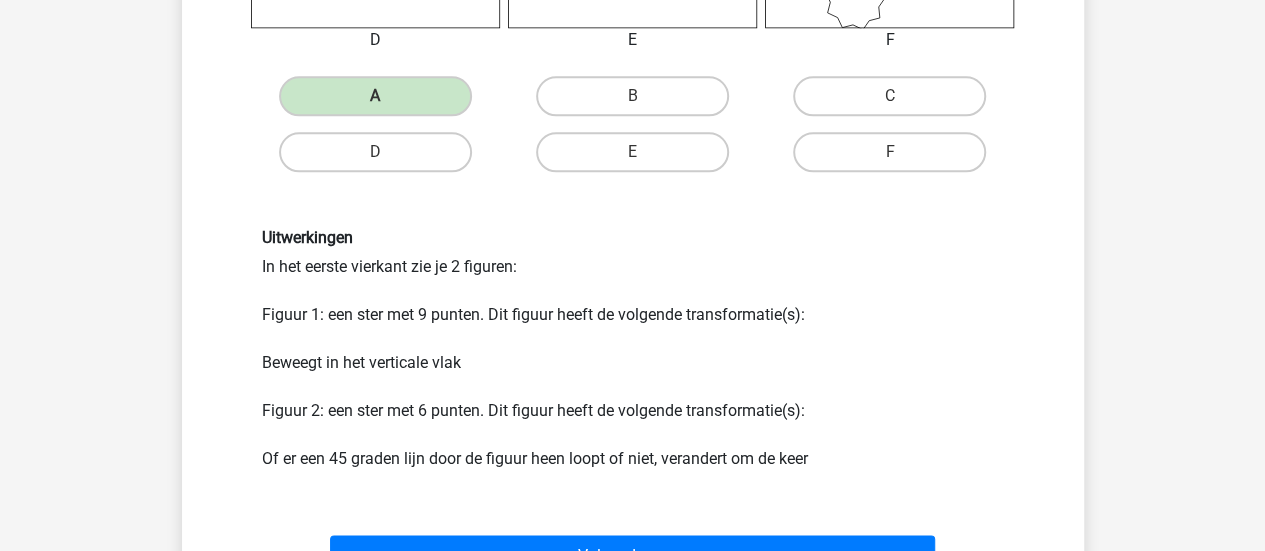 scroll, scrollTop: 1192, scrollLeft: 0, axis: vertical 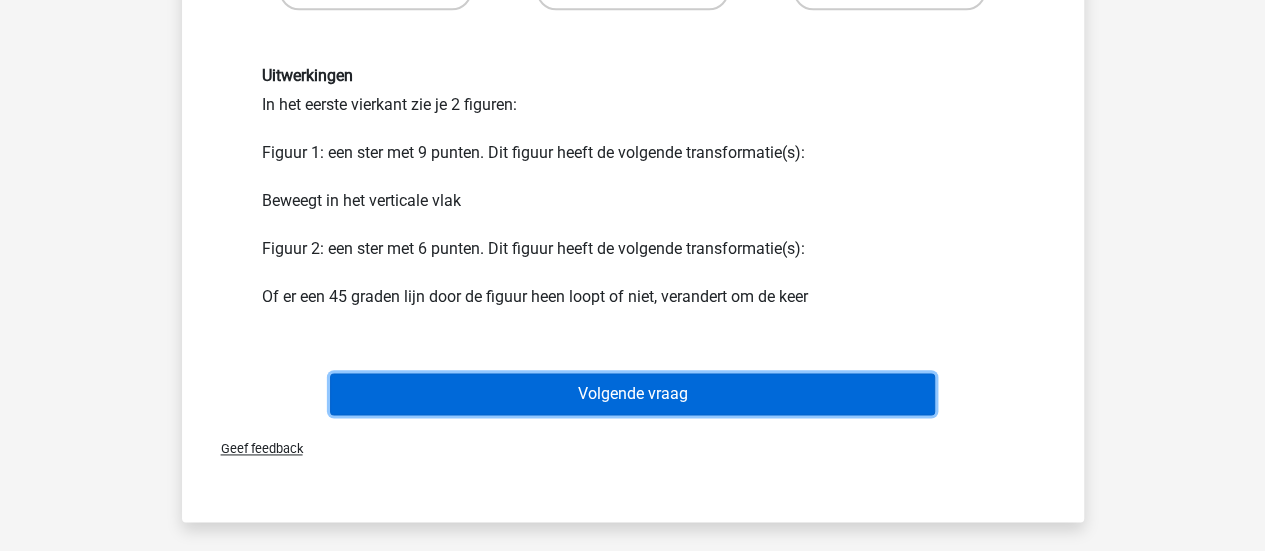 click on "Volgende vraag" at bounding box center [632, 394] 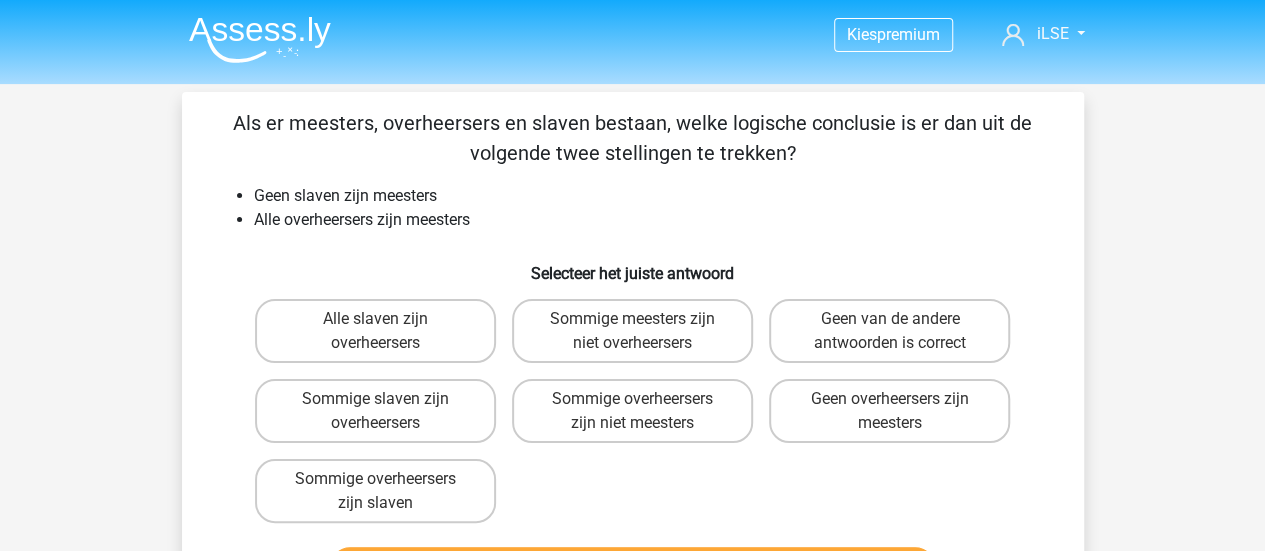 scroll, scrollTop: 100, scrollLeft: 0, axis: vertical 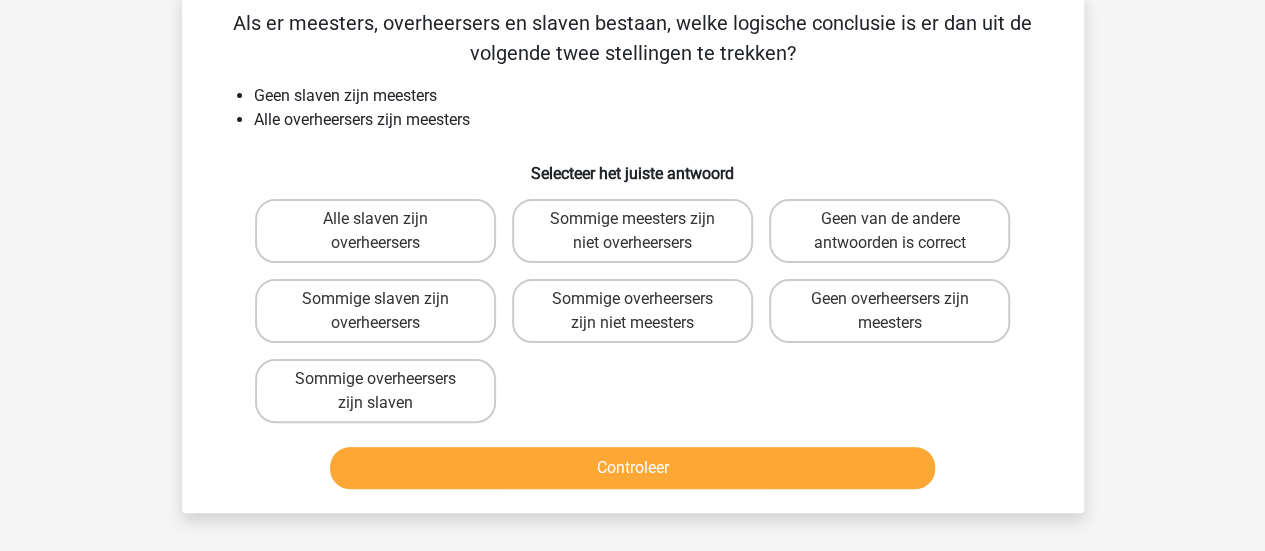 click on "Geen van de andere antwoorden is correct" at bounding box center [889, 231] 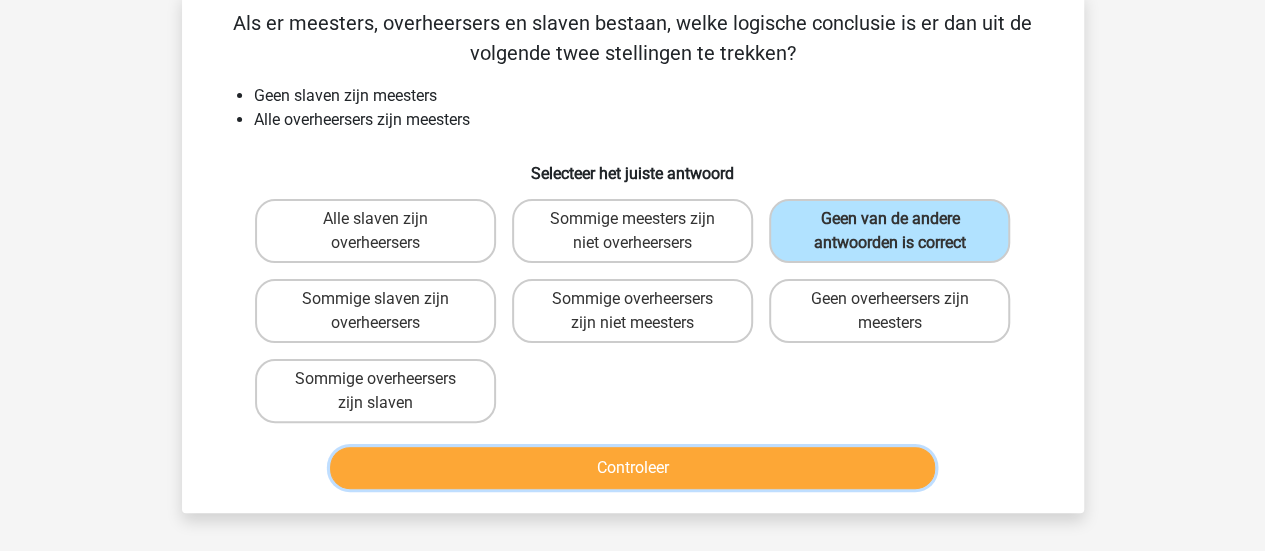 click on "Controleer" at bounding box center [632, 468] 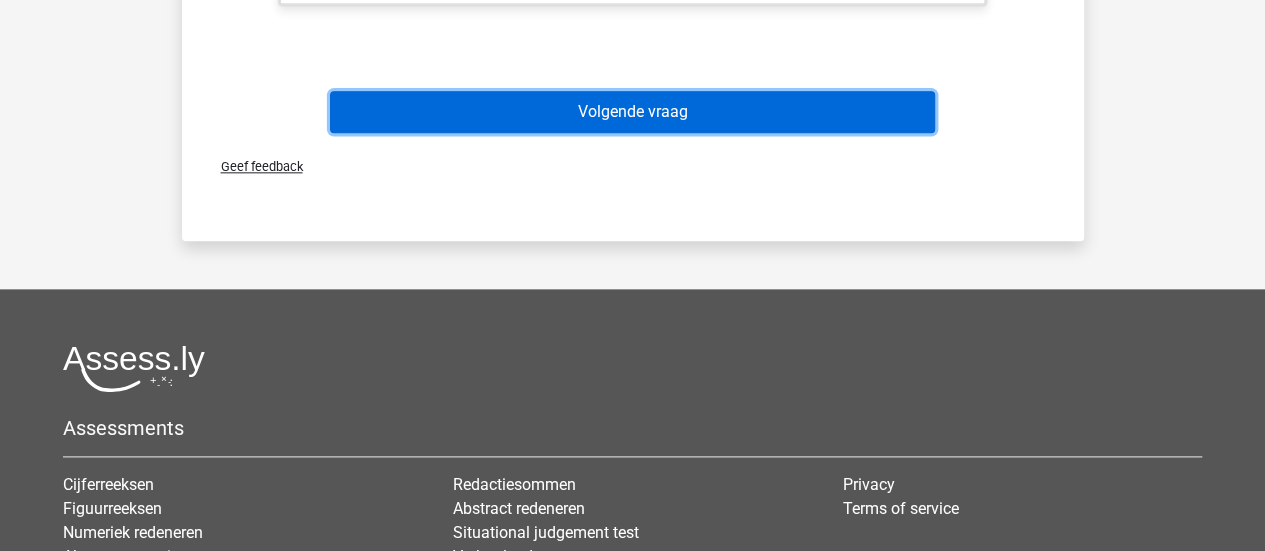 click on "Volgende vraag" at bounding box center [632, 112] 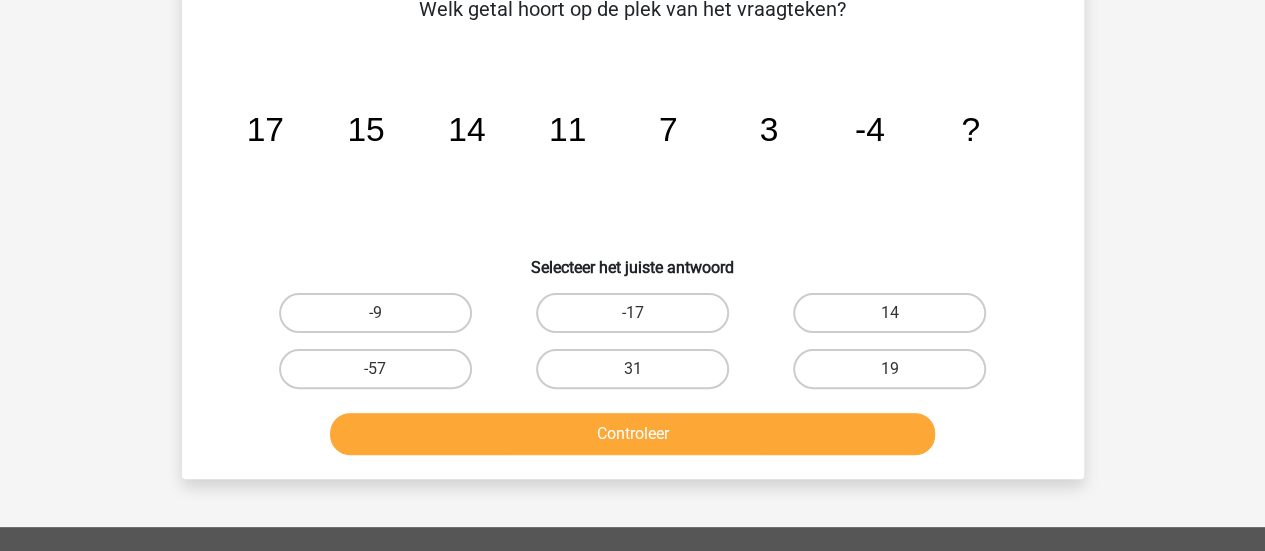 scroll, scrollTop: 92, scrollLeft: 0, axis: vertical 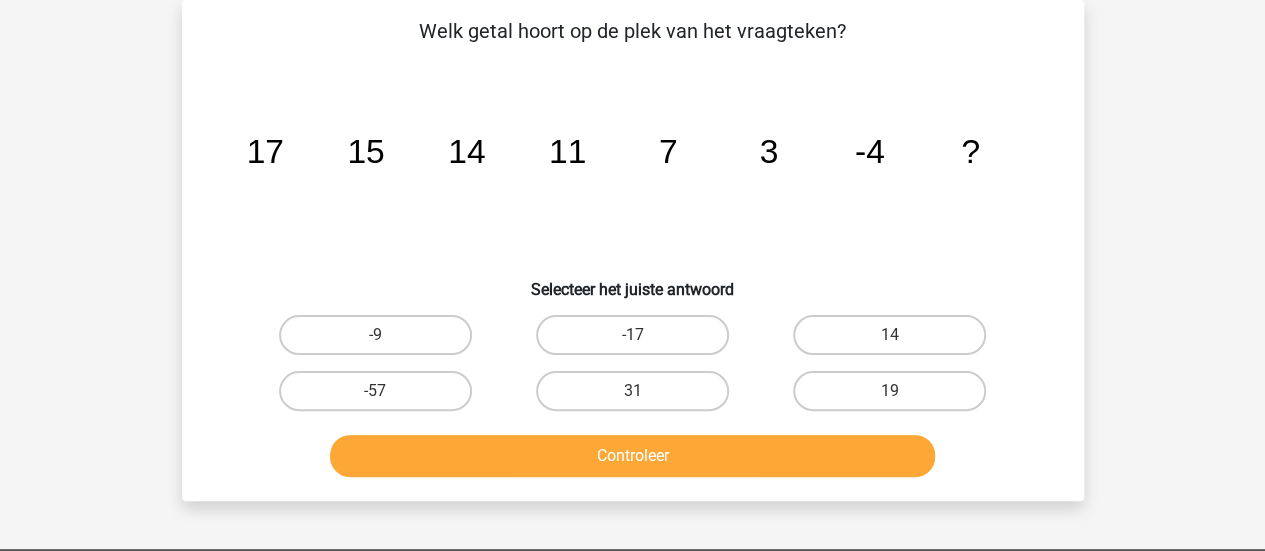 click on "-9" at bounding box center (375, 335) 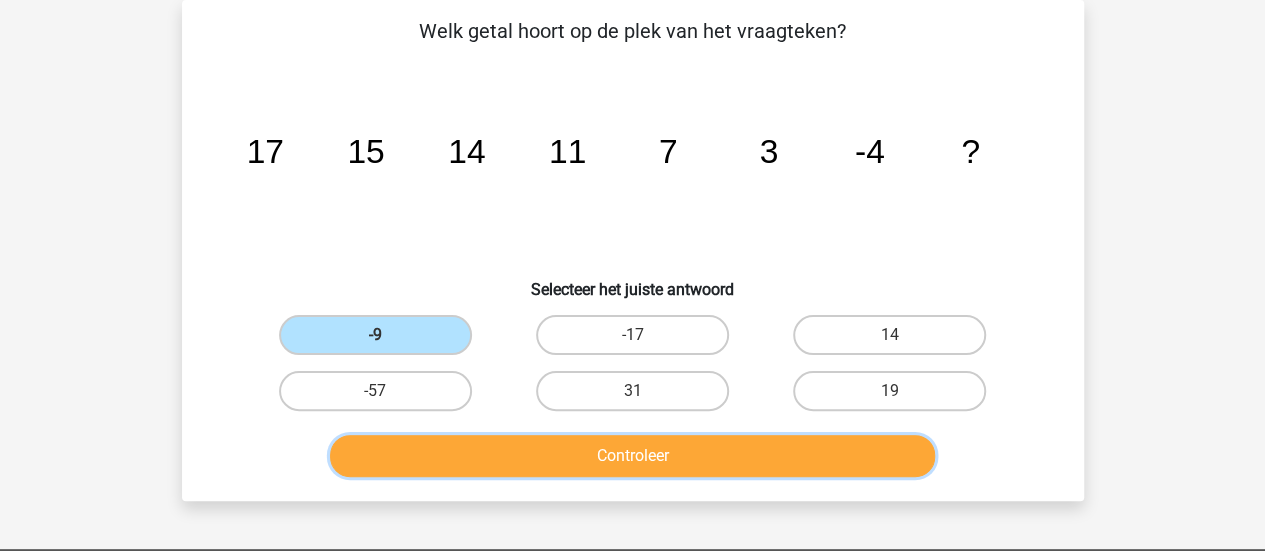 click on "Controleer" at bounding box center [632, 456] 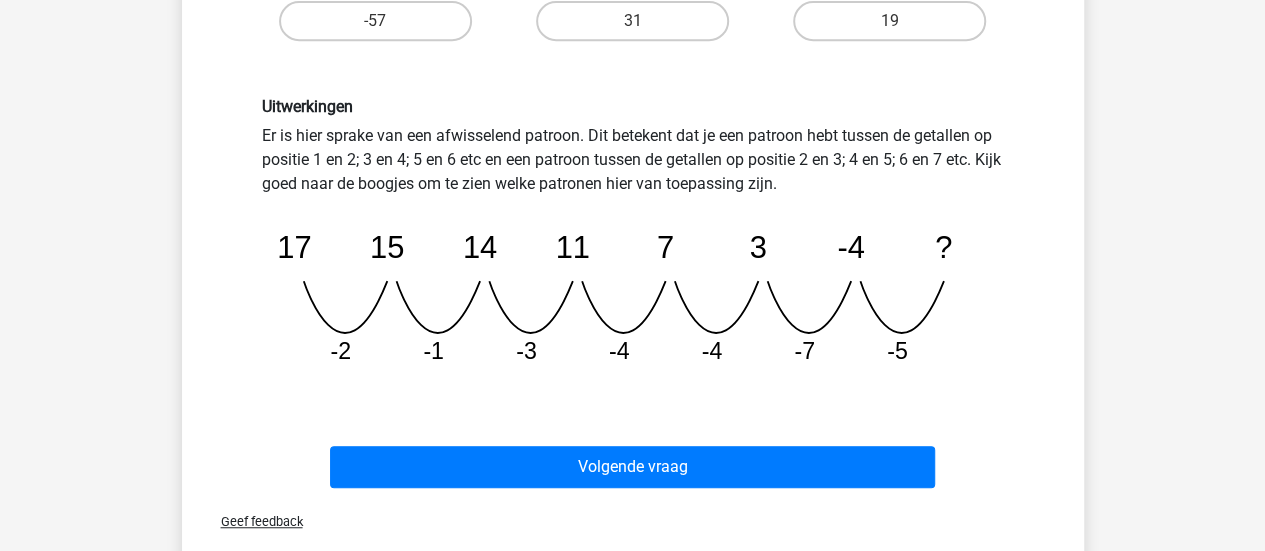 scroll, scrollTop: 492, scrollLeft: 0, axis: vertical 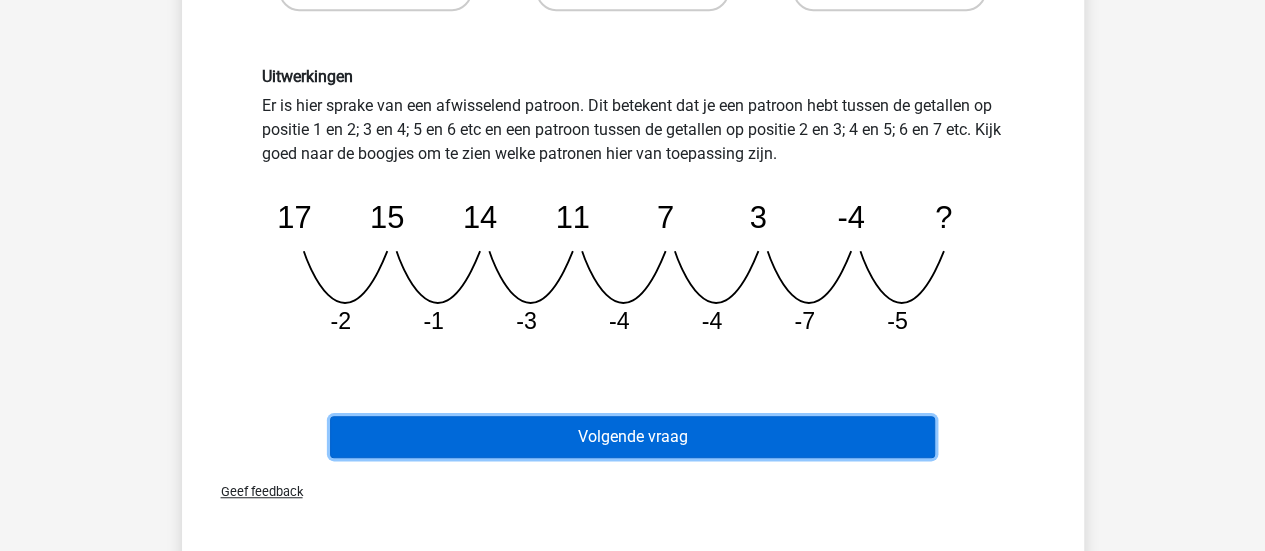click on "Volgende vraag" at bounding box center [632, 437] 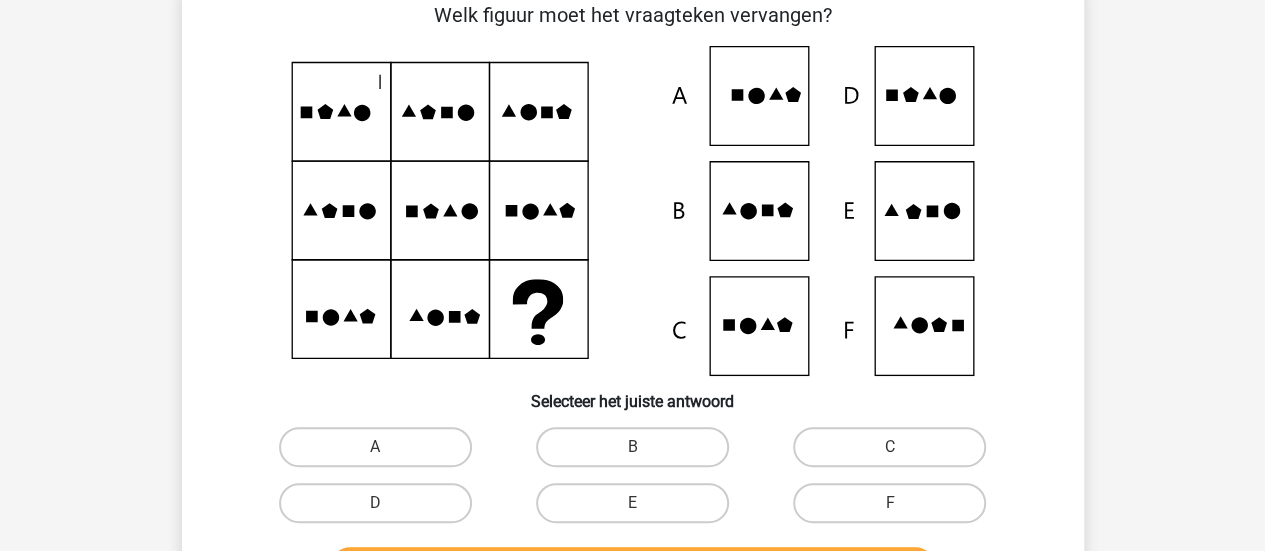 scroll, scrollTop: 92, scrollLeft: 0, axis: vertical 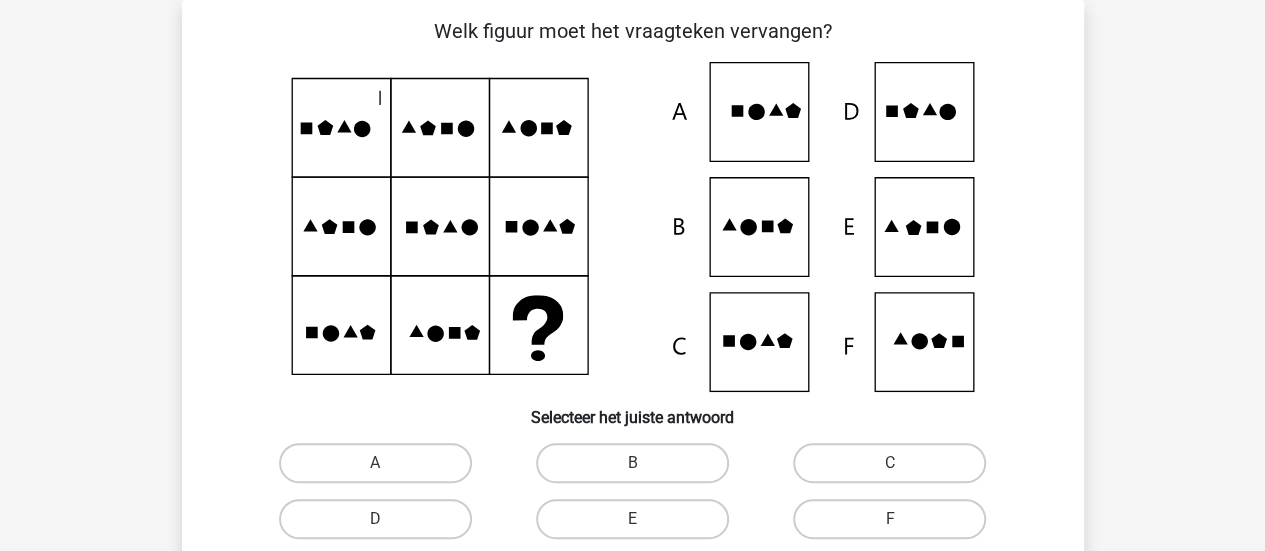 drag, startPoint x: 612, startPoint y: 527, endPoint x: 633, endPoint y: 428, distance: 101.20277 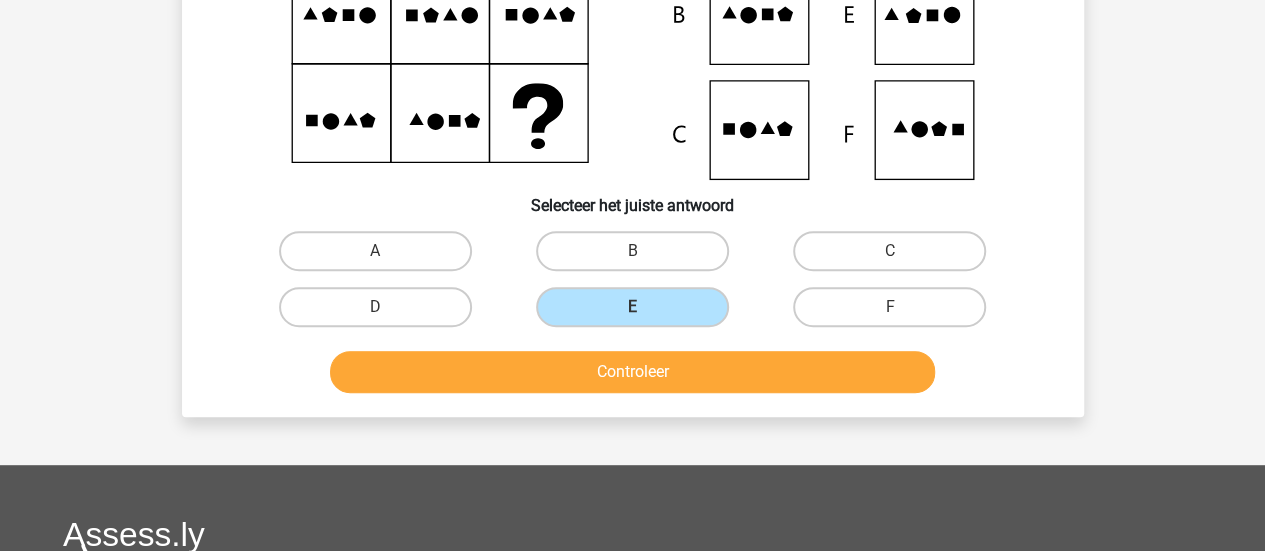 scroll, scrollTop: 392, scrollLeft: 0, axis: vertical 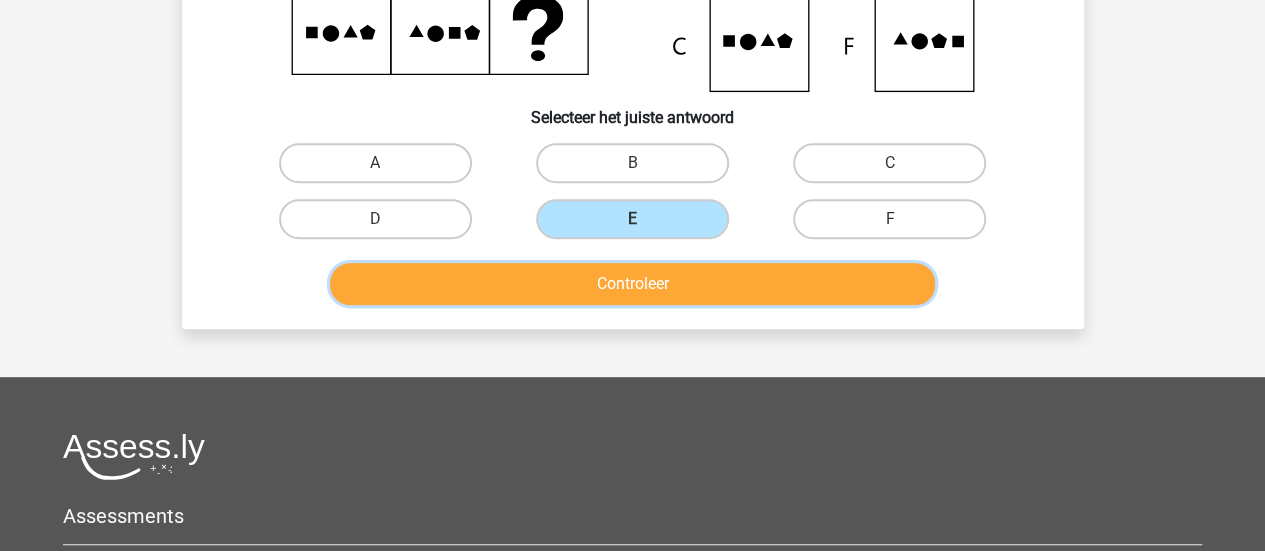 click on "Controleer" at bounding box center (632, 284) 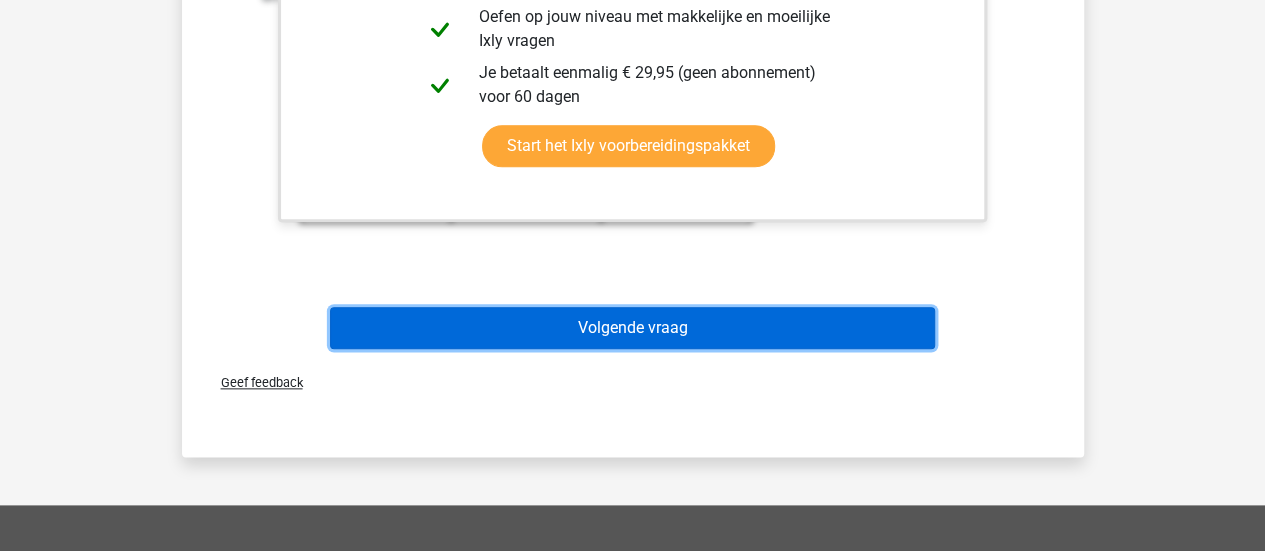 click on "Volgende vraag" at bounding box center (632, 328) 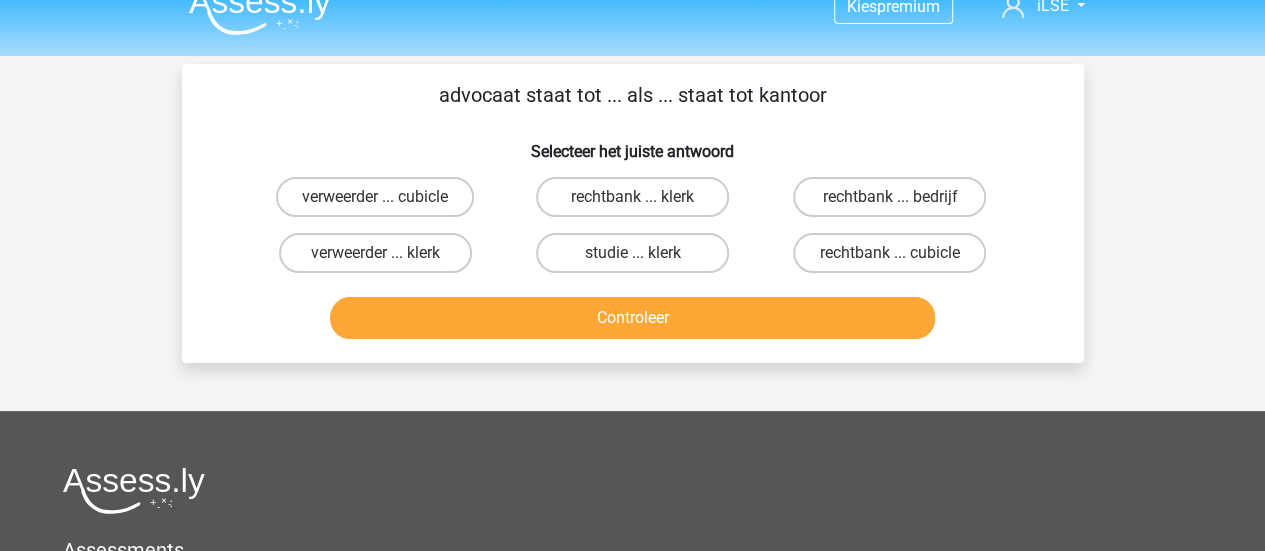 scroll, scrollTop: 0, scrollLeft: 0, axis: both 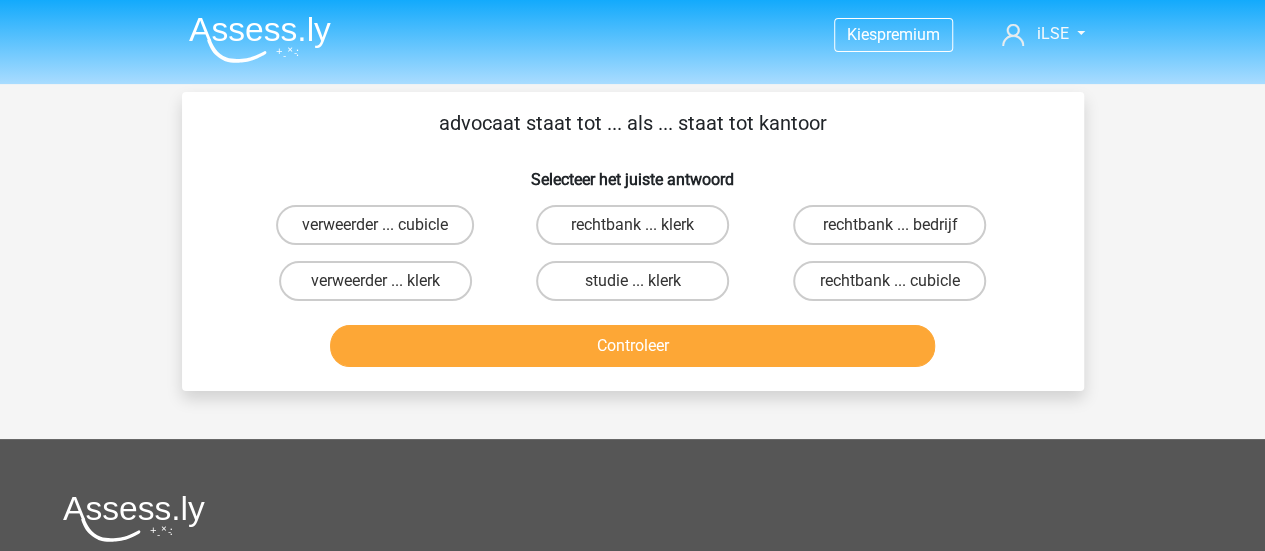 click on "rechtbank ... klerk" at bounding box center (632, 225) 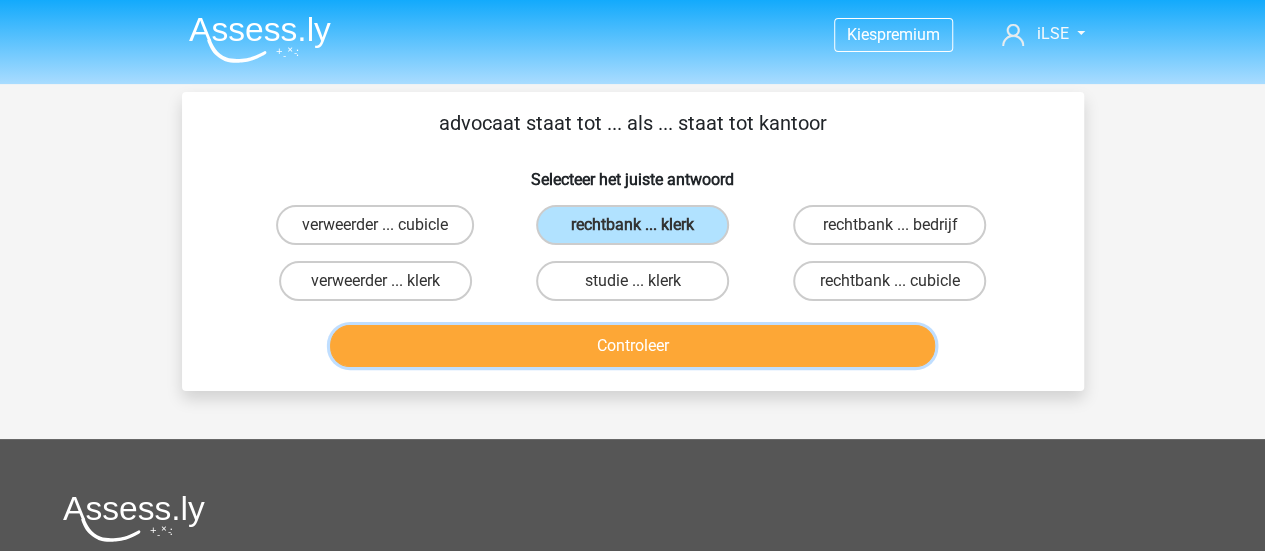 click on "Controleer" at bounding box center (632, 346) 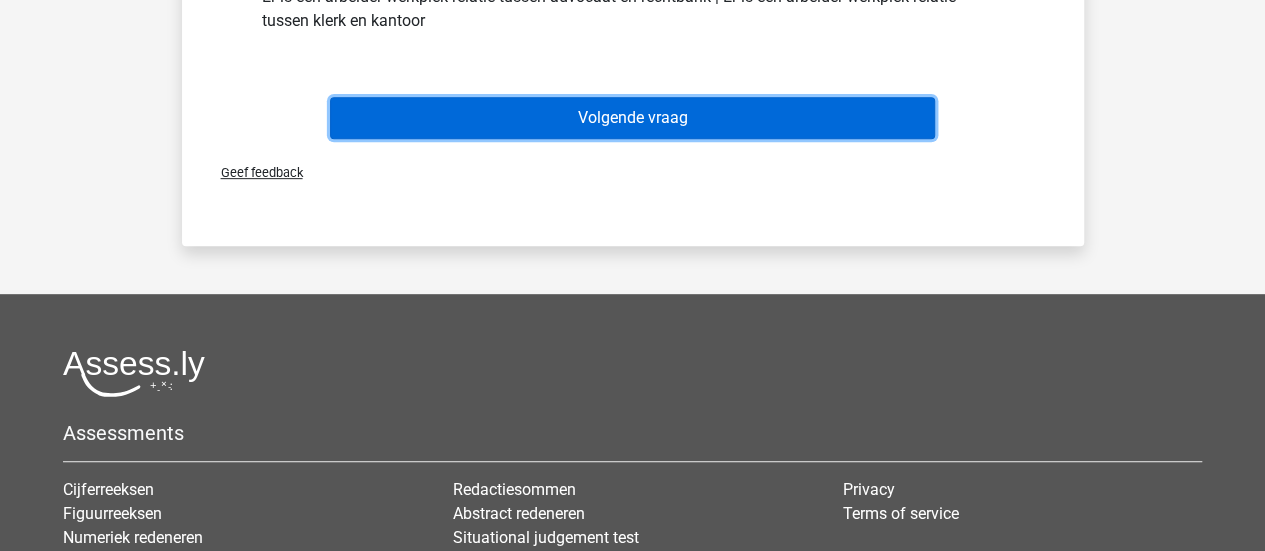 click on "Volgende vraag" at bounding box center (632, 118) 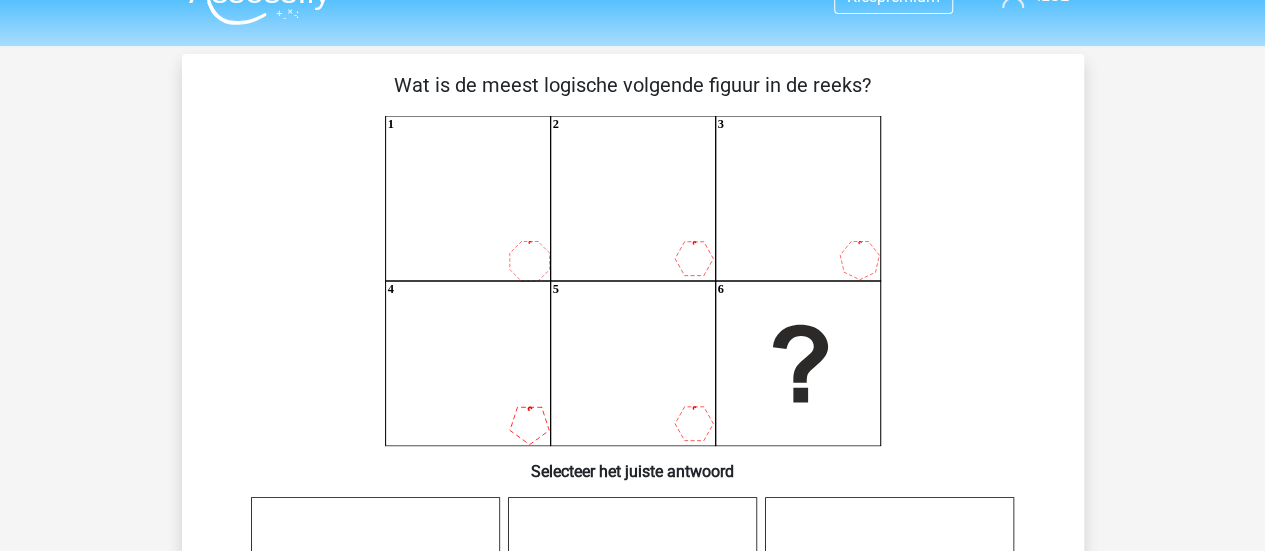 scroll, scrollTop: 131, scrollLeft: 0, axis: vertical 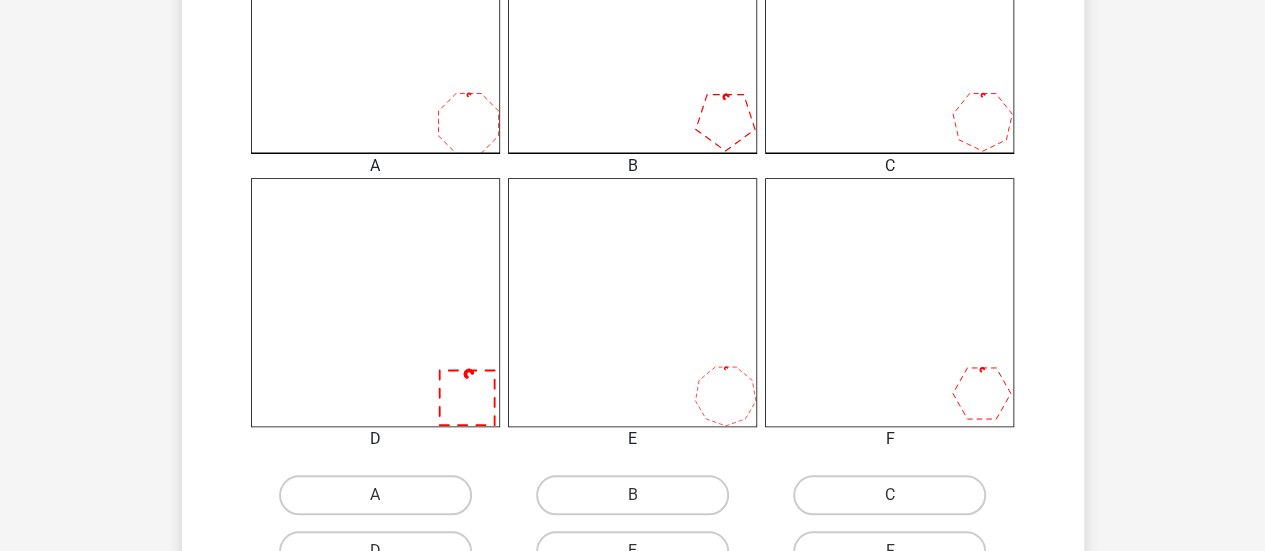 click on "B" at bounding box center (632, 495) 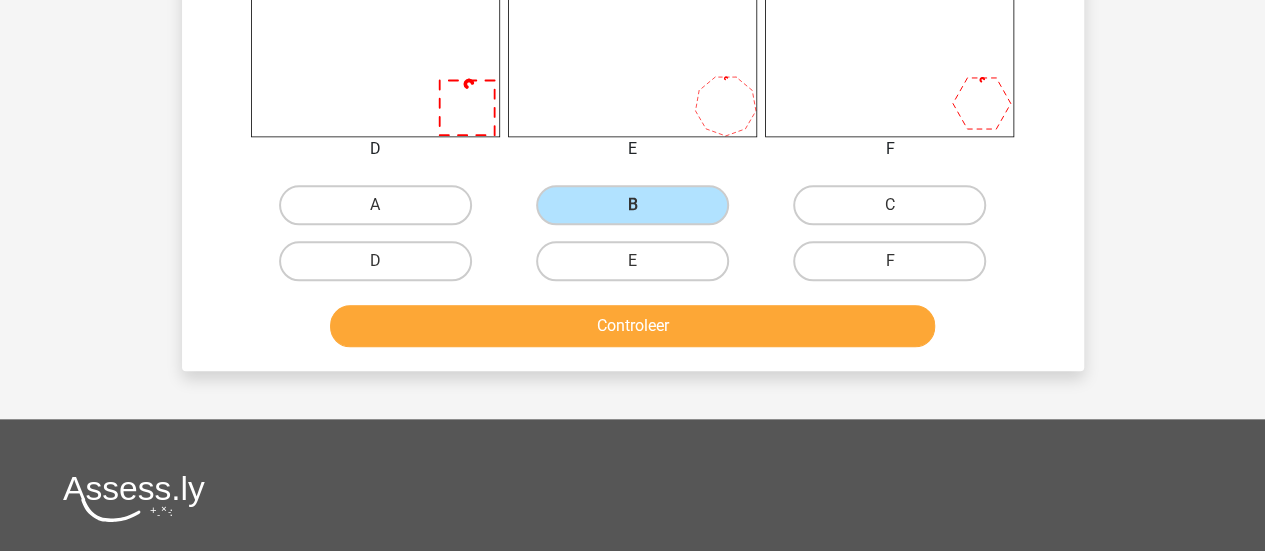 scroll, scrollTop: 931, scrollLeft: 0, axis: vertical 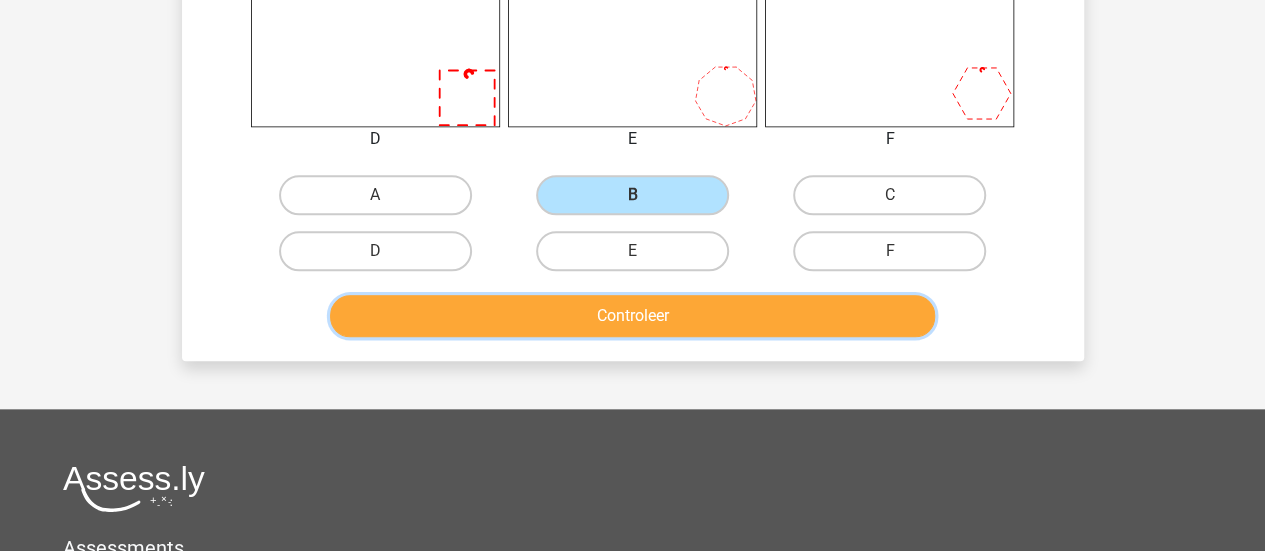 click on "Controleer" at bounding box center [632, 316] 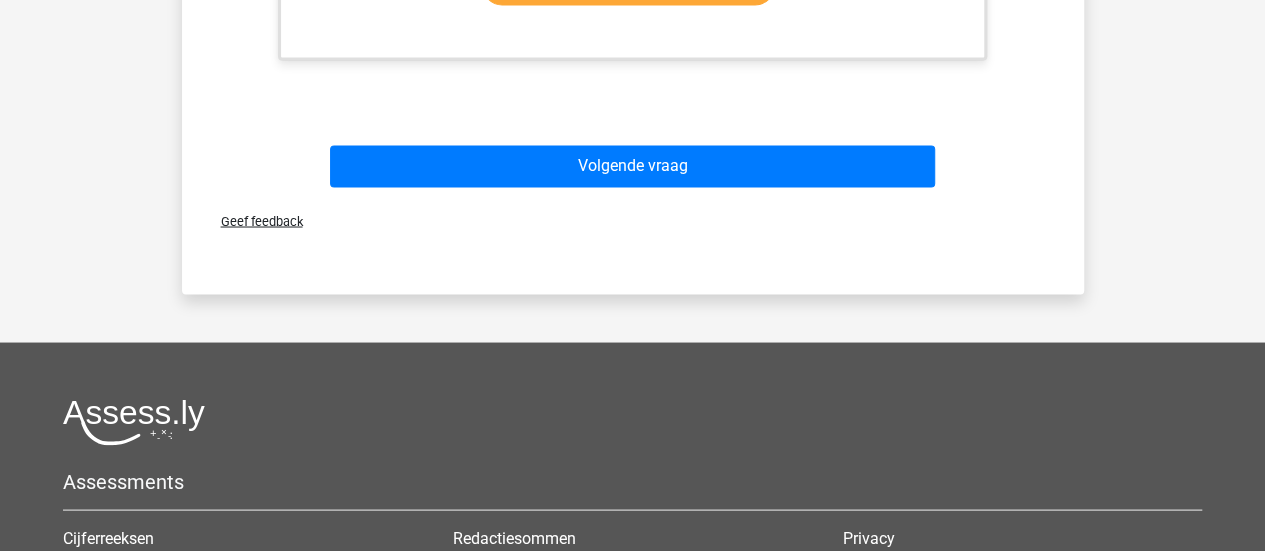 scroll, scrollTop: 1731, scrollLeft: 0, axis: vertical 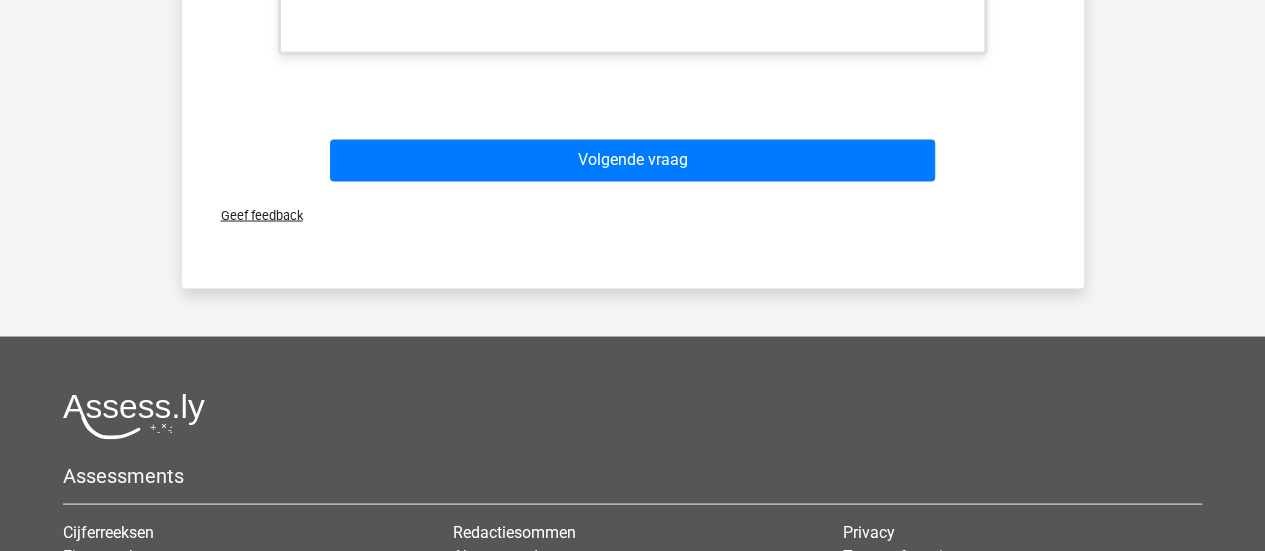 drag, startPoint x: 721, startPoint y: 187, endPoint x: 727, endPoint y: 177, distance: 11.661903 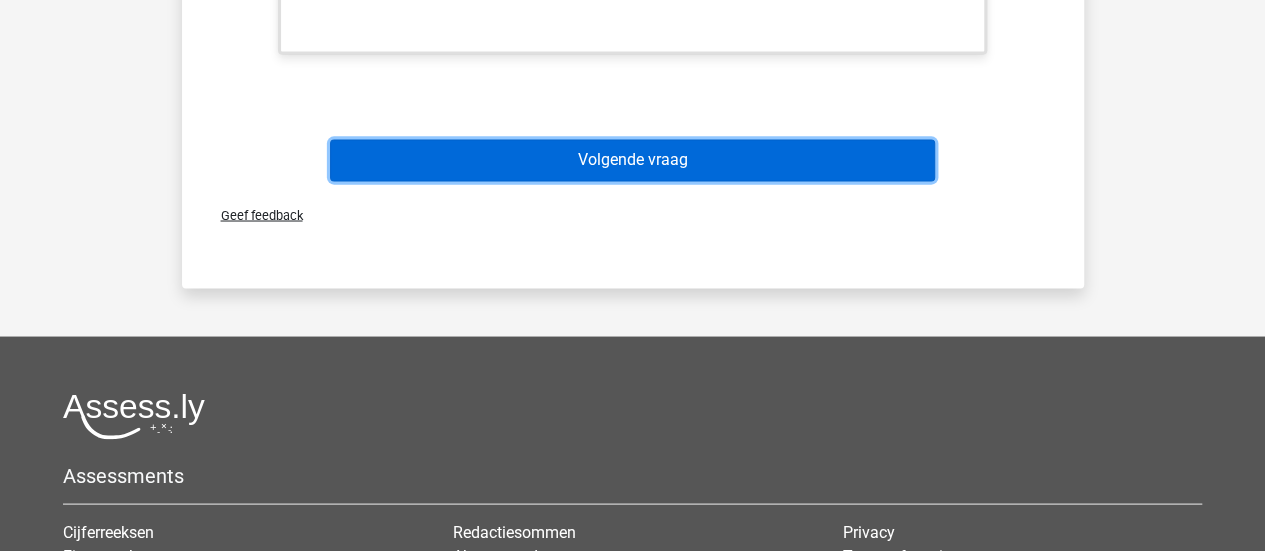 click on "Volgende vraag" at bounding box center (632, 160) 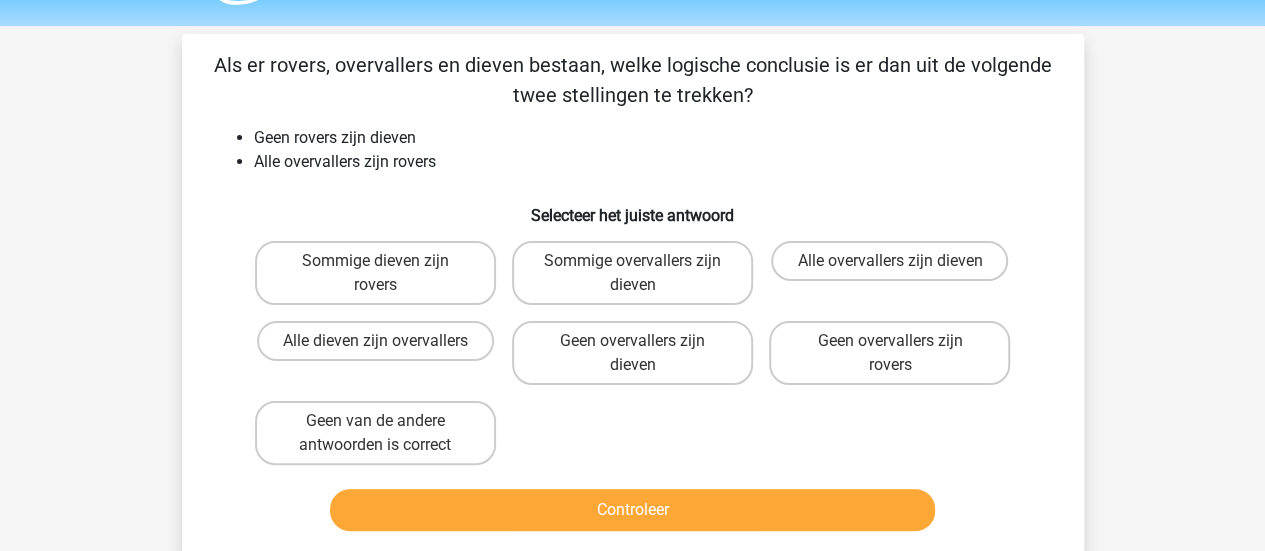 scroll, scrollTop: 100, scrollLeft: 0, axis: vertical 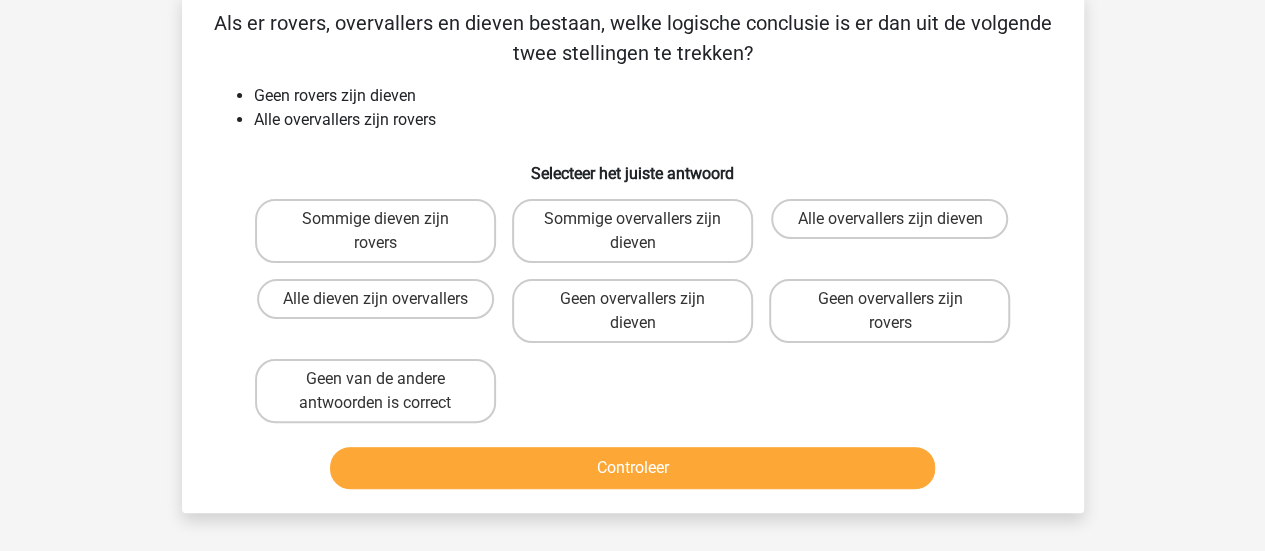 click on "Sommige dieven zijn rovers" at bounding box center [375, 231] 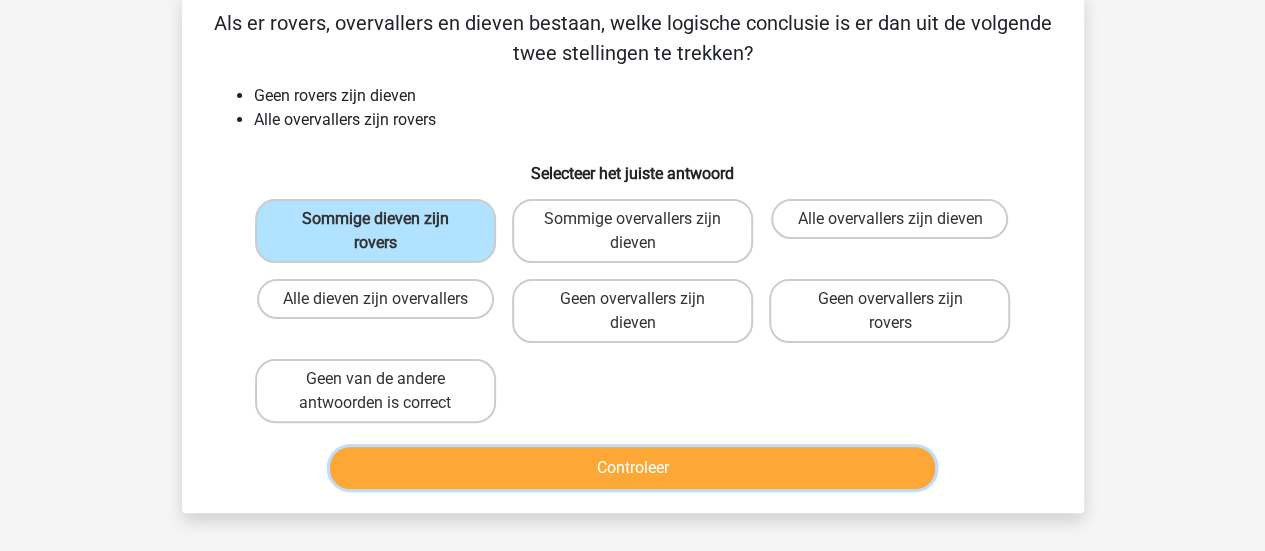 click on "Controleer" at bounding box center [632, 468] 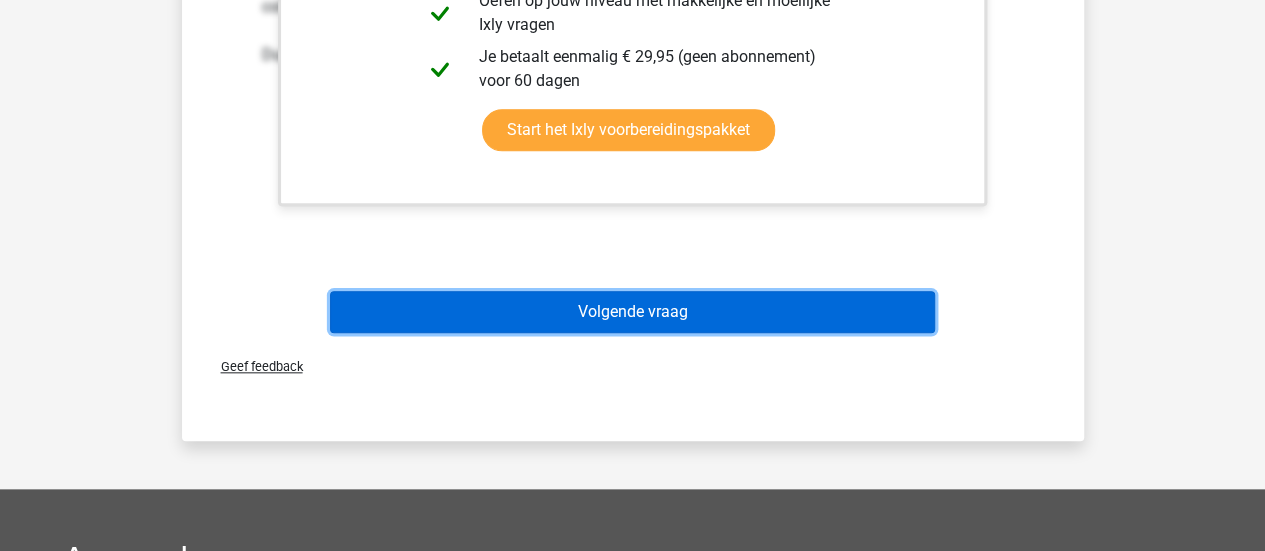 click on "Volgende vraag" at bounding box center [632, 312] 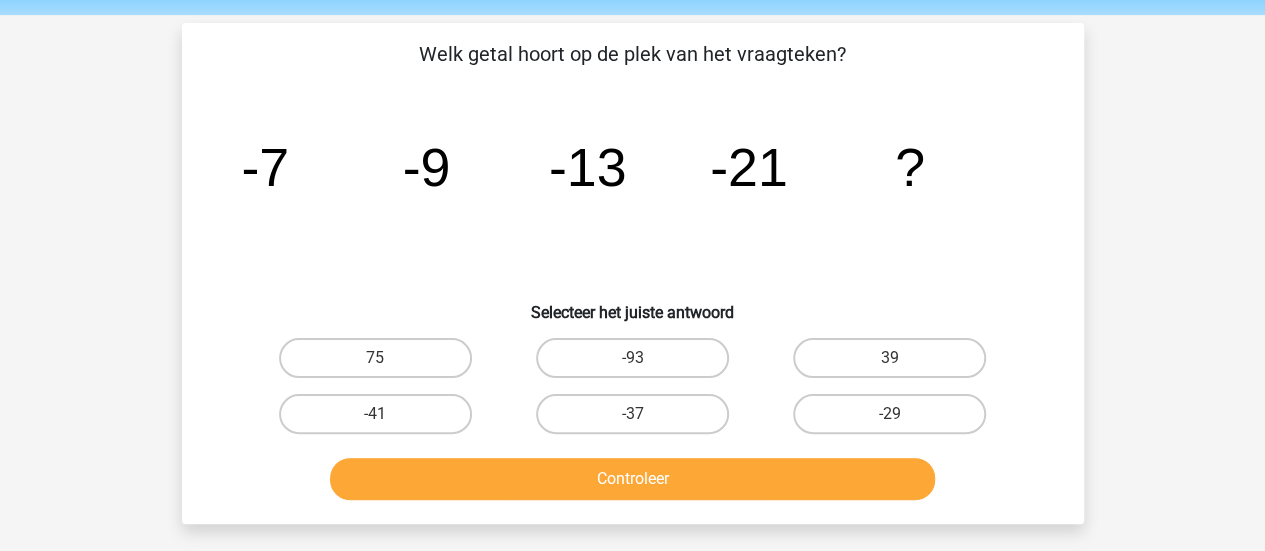 scroll, scrollTop: 100, scrollLeft: 0, axis: vertical 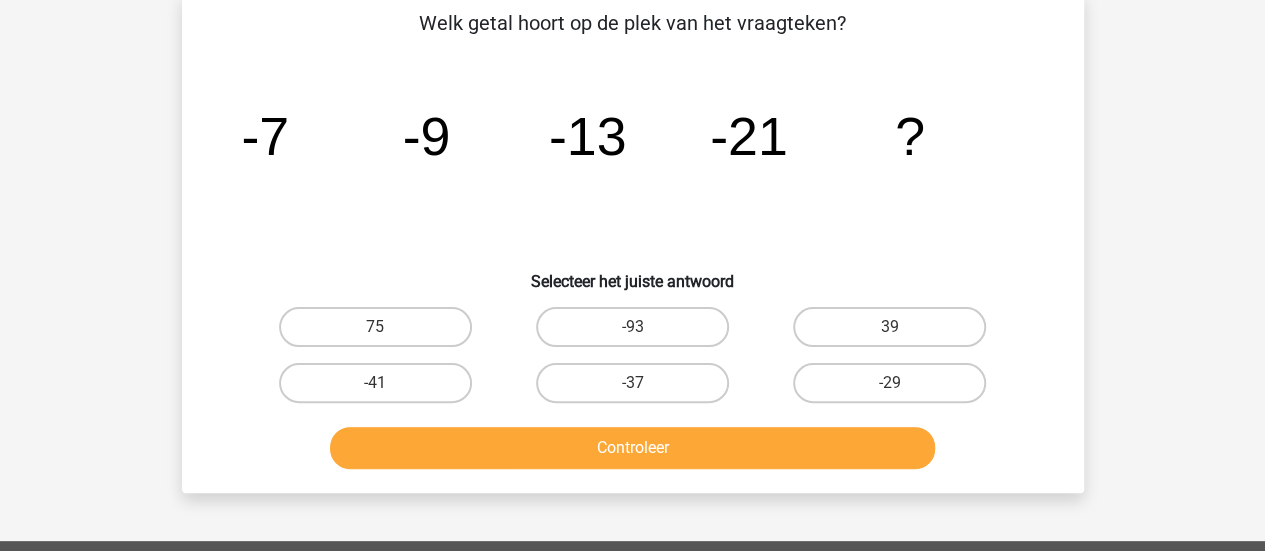 click on "-29" at bounding box center (889, 383) 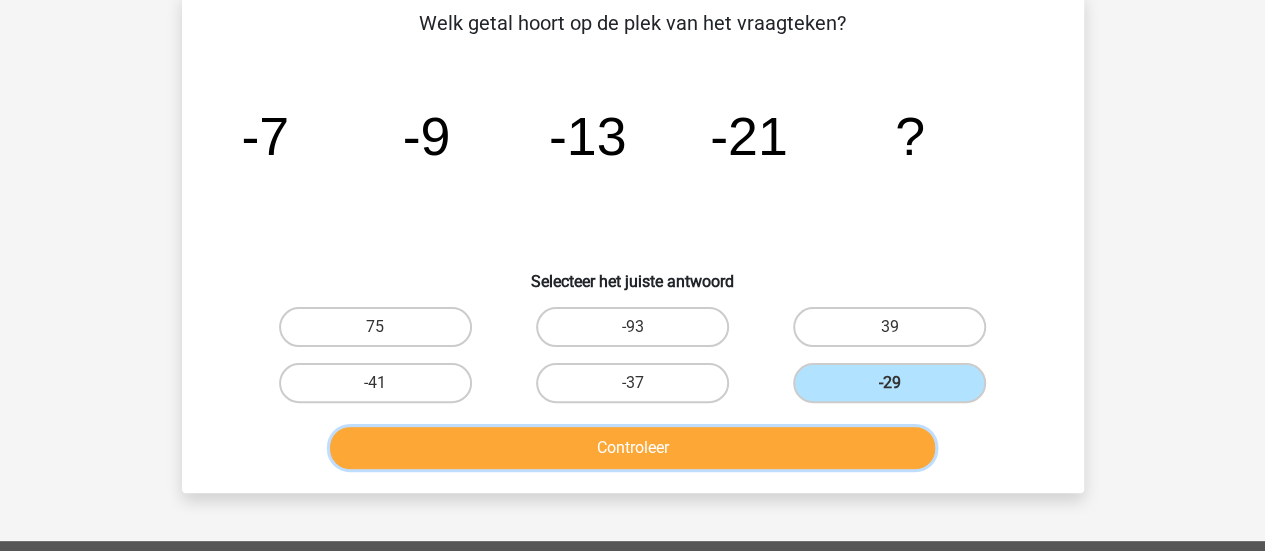 click on "Controleer" at bounding box center (632, 448) 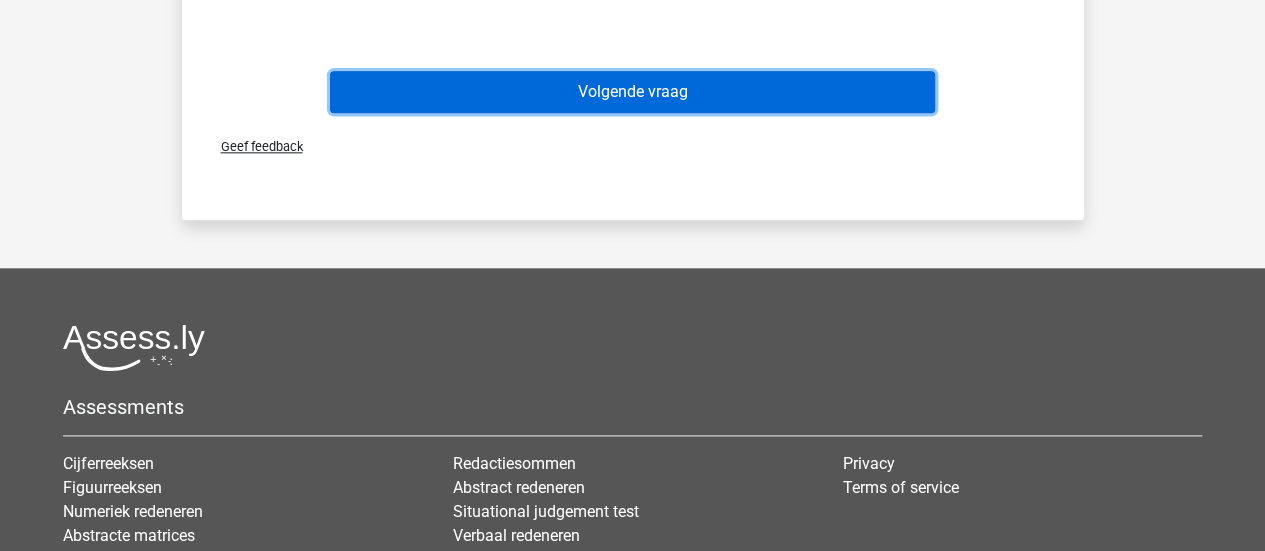 click on "Volgende vraag" at bounding box center (632, 92) 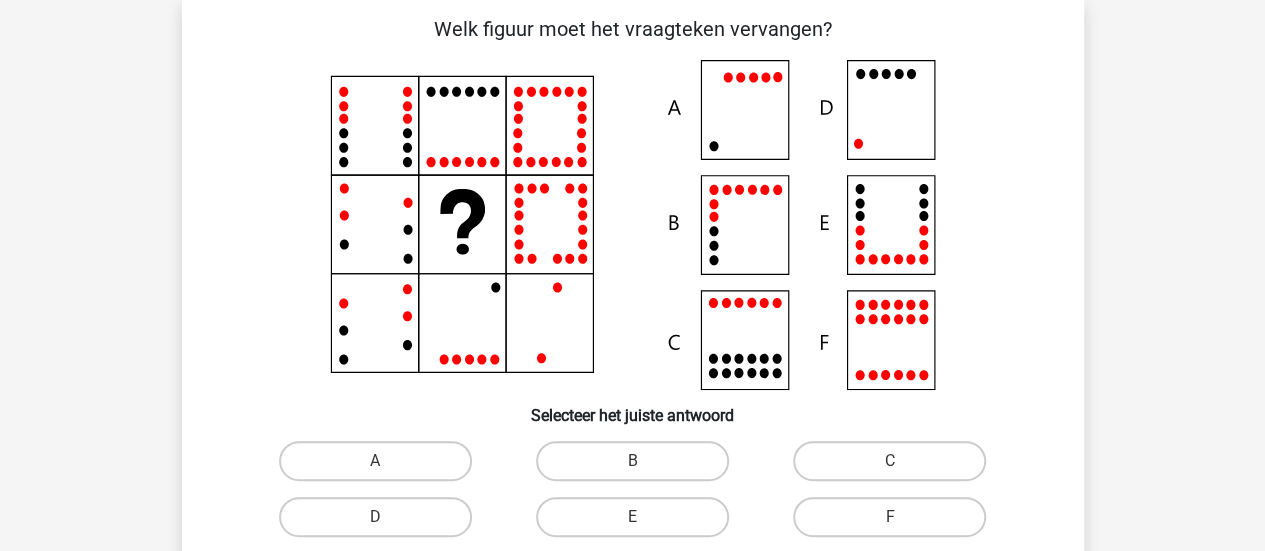 scroll, scrollTop: 92, scrollLeft: 0, axis: vertical 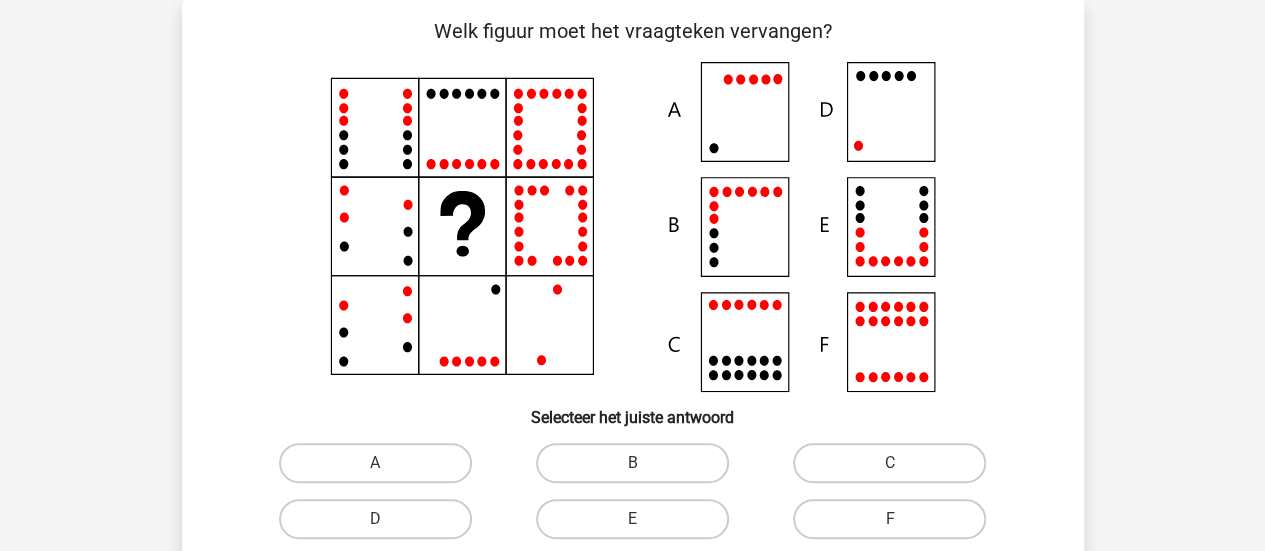 click on "A" at bounding box center (375, 463) 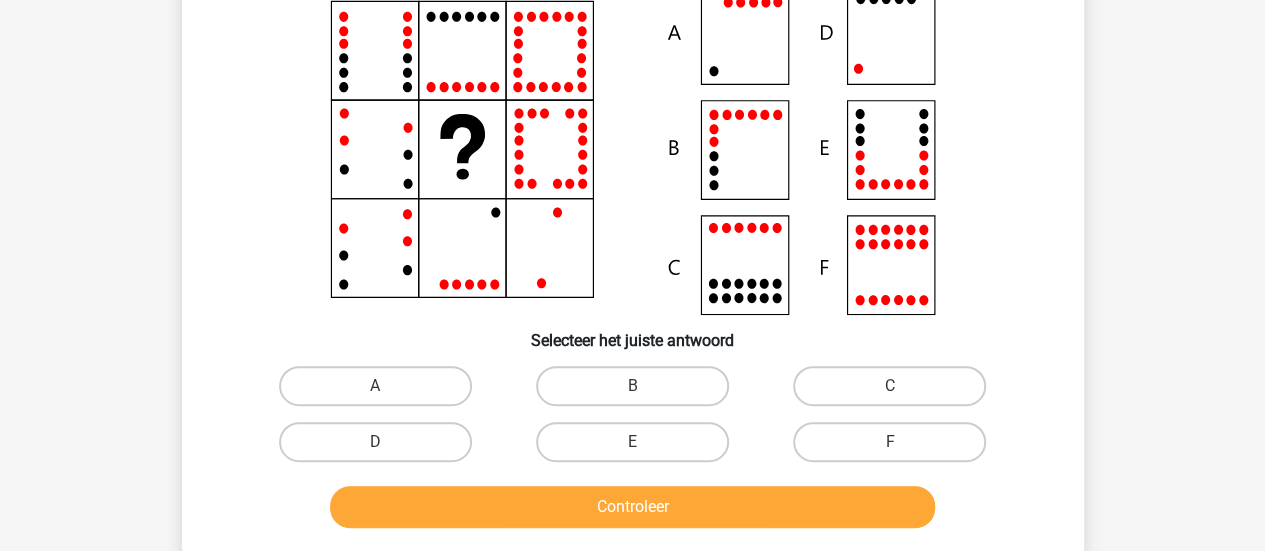 scroll, scrollTop: 200, scrollLeft: 0, axis: vertical 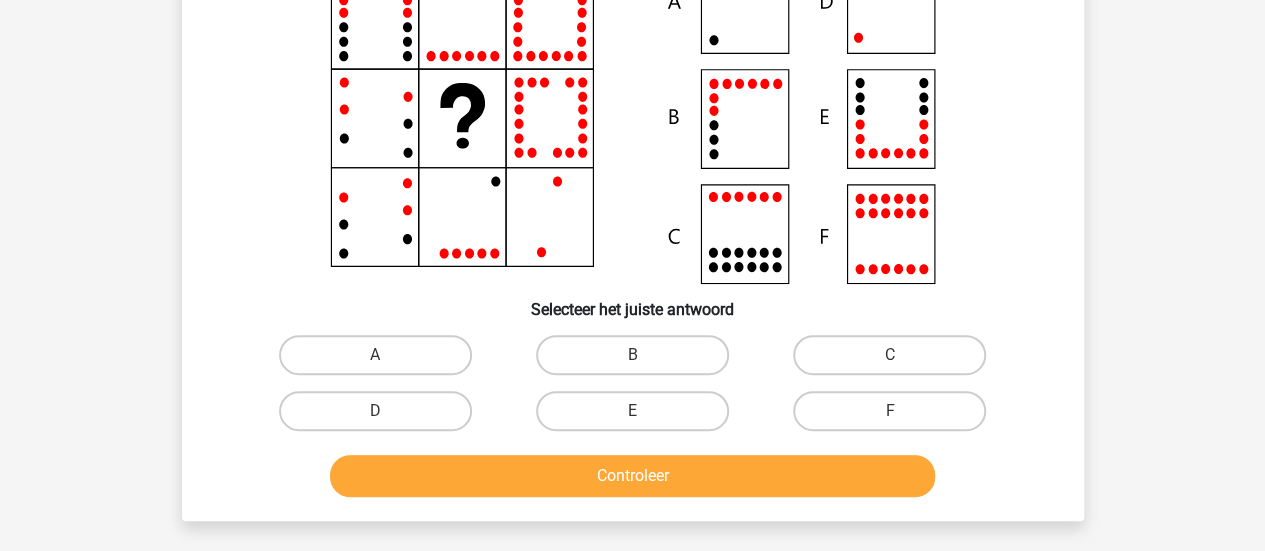 click on "A" at bounding box center [375, 355] 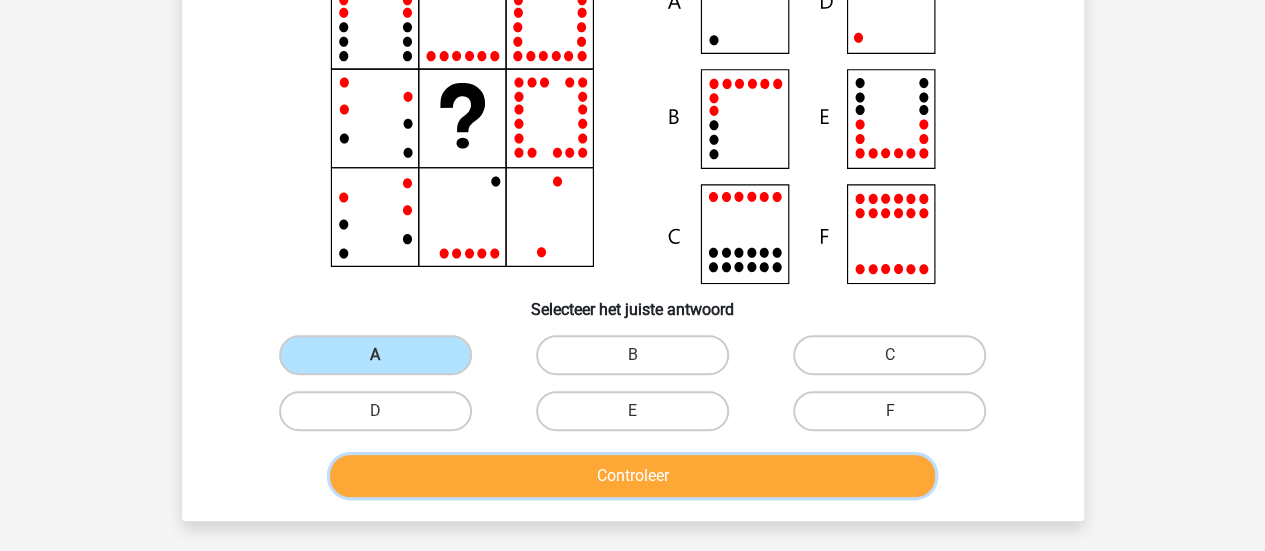 click on "Controleer" at bounding box center [632, 476] 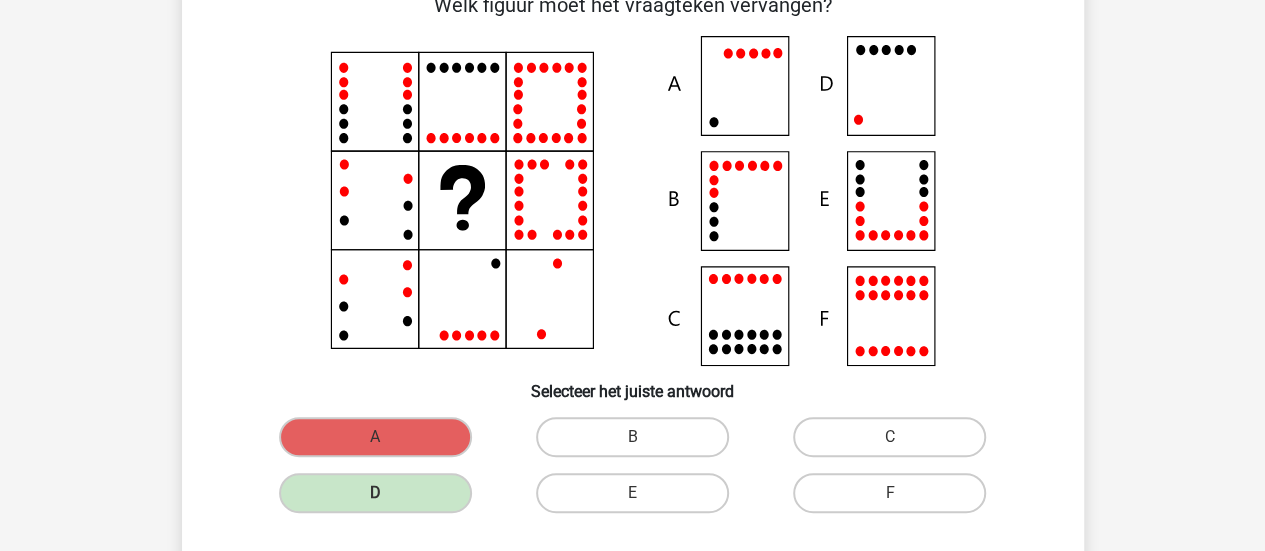 scroll, scrollTop: 100, scrollLeft: 0, axis: vertical 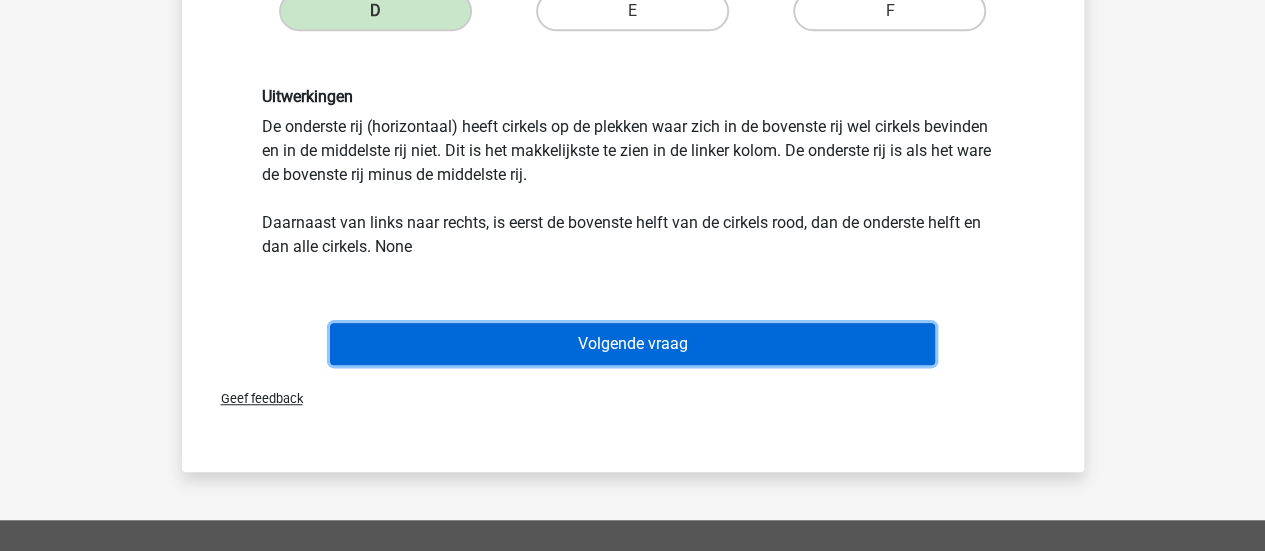 click on "Volgende vraag" at bounding box center (632, 344) 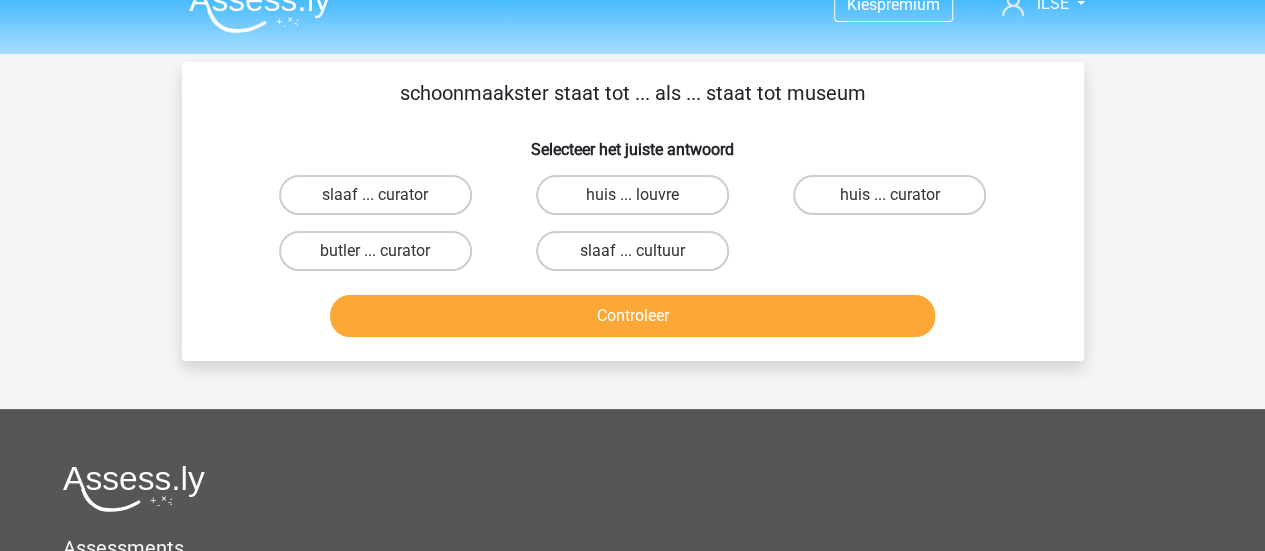 scroll, scrollTop: 0, scrollLeft: 0, axis: both 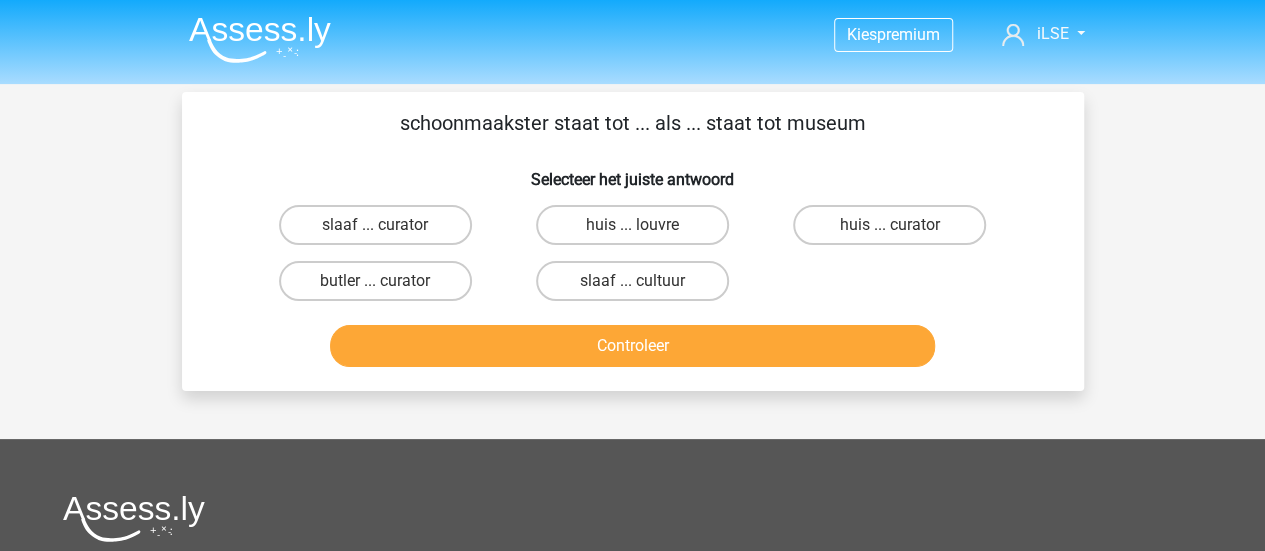 click on "huis ... louvre" at bounding box center [632, 225] 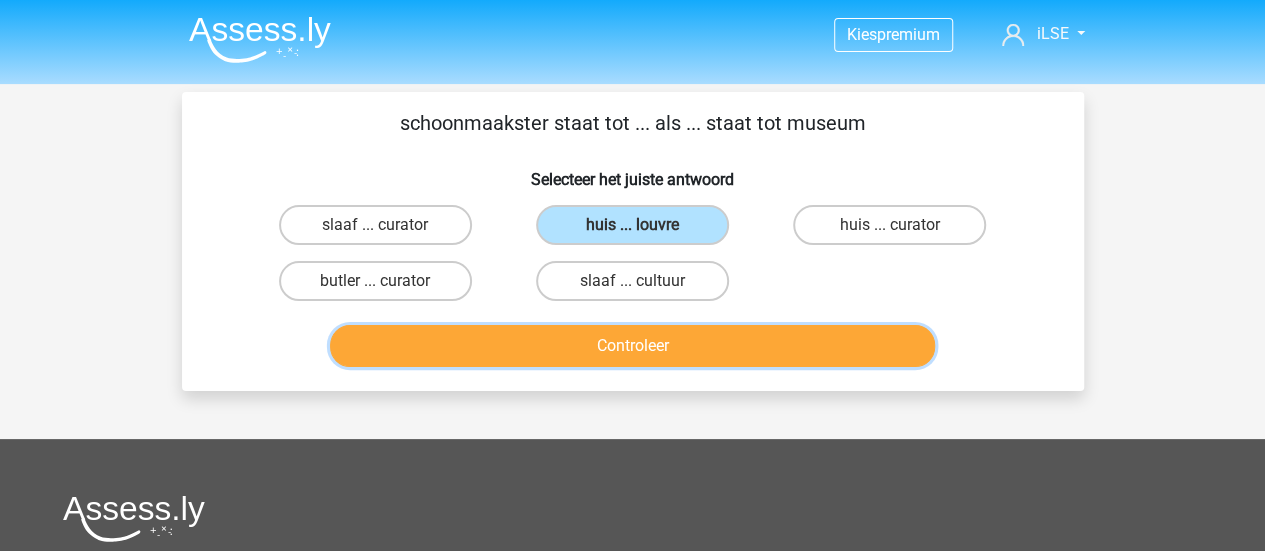 click on "Controleer" at bounding box center (632, 346) 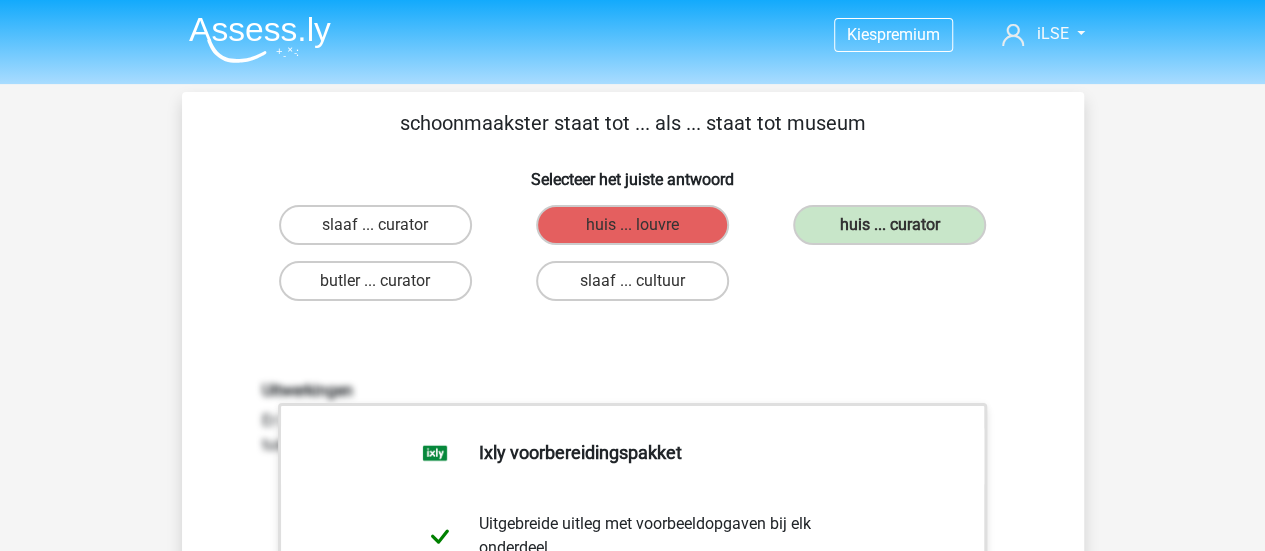 click on "huis ... curator" at bounding box center (889, 225) 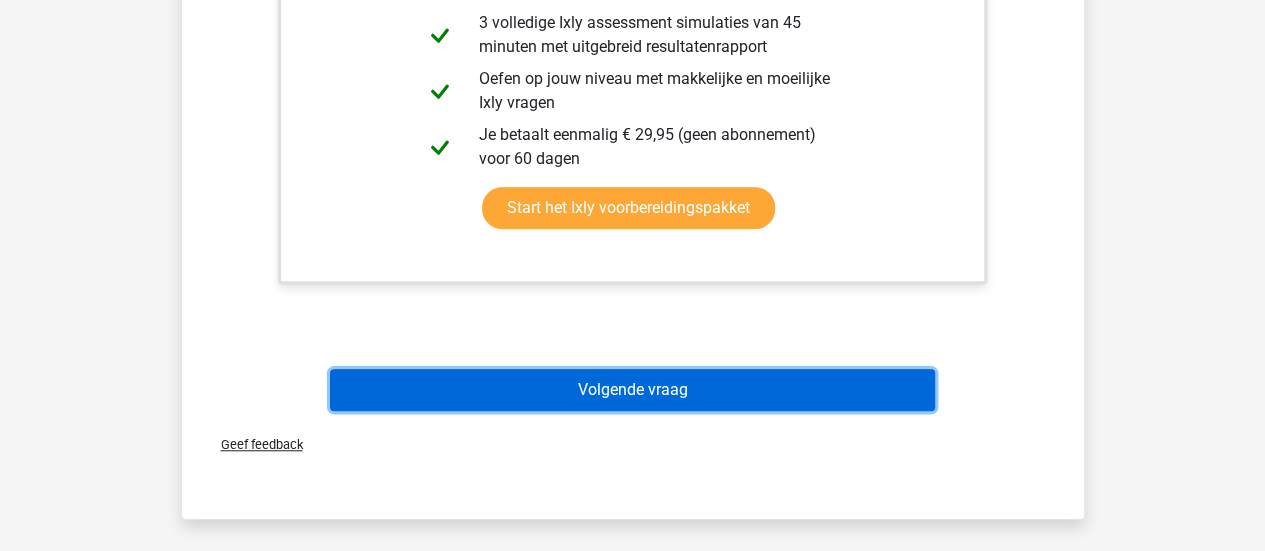 click on "Volgende vraag" at bounding box center (632, 390) 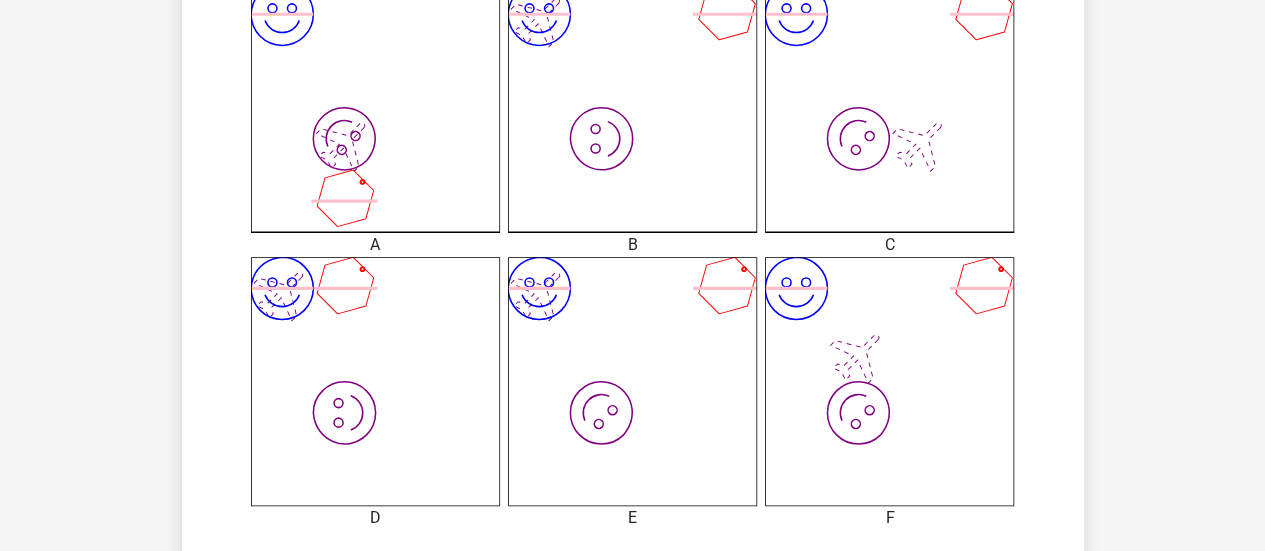 scroll, scrollTop: 592, scrollLeft: 0, axis: vertical 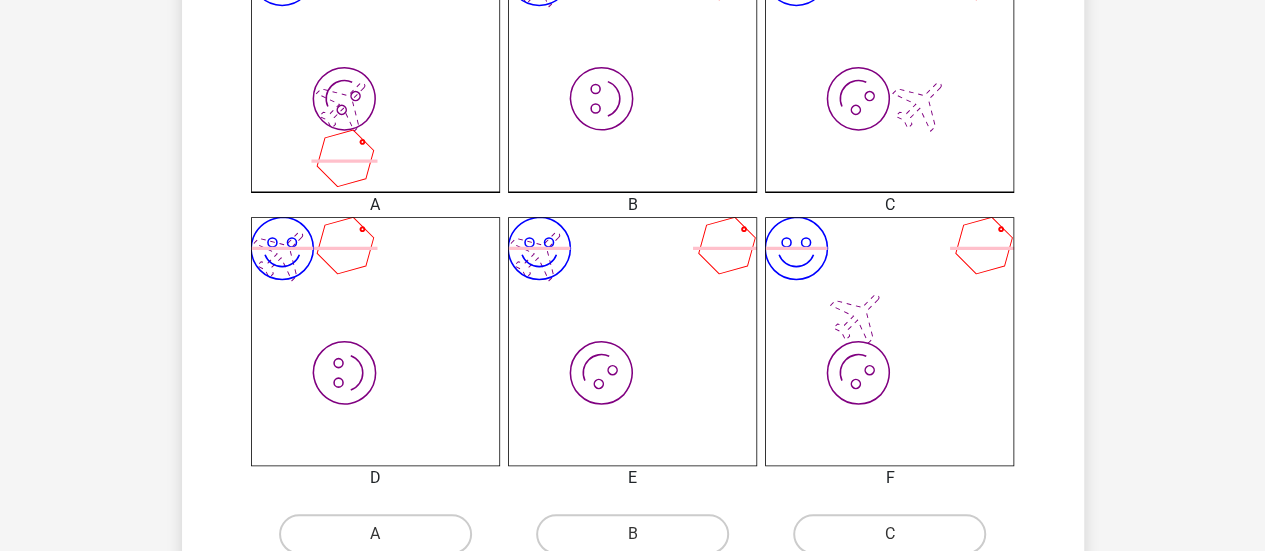 click on "A" at bounding box center [375, 534] 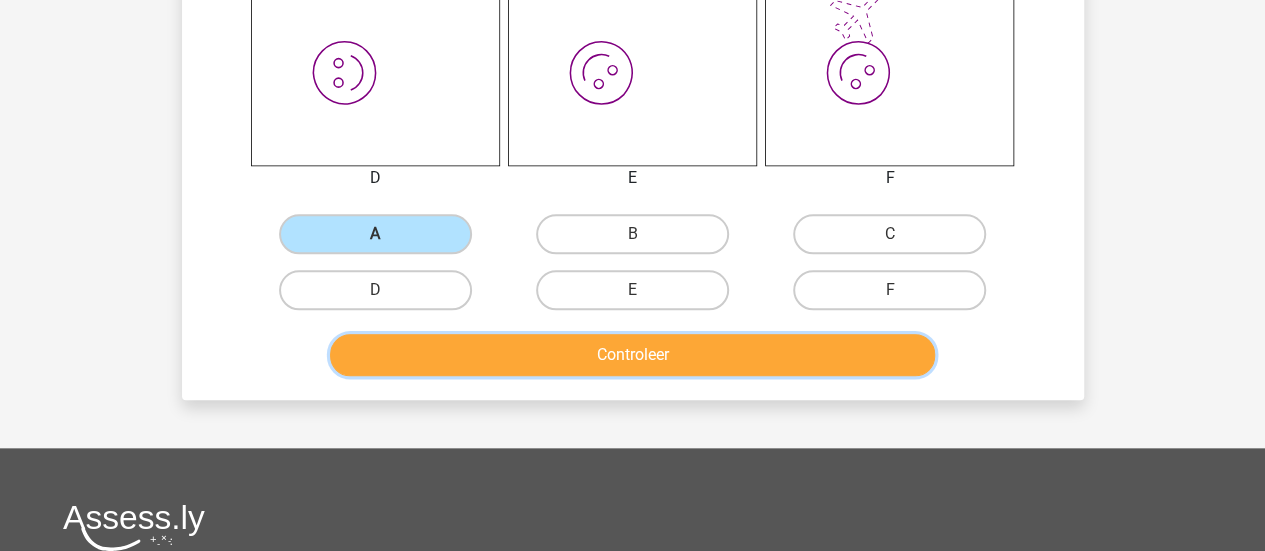 click on "Controleer" at bounding box center (632, 355) 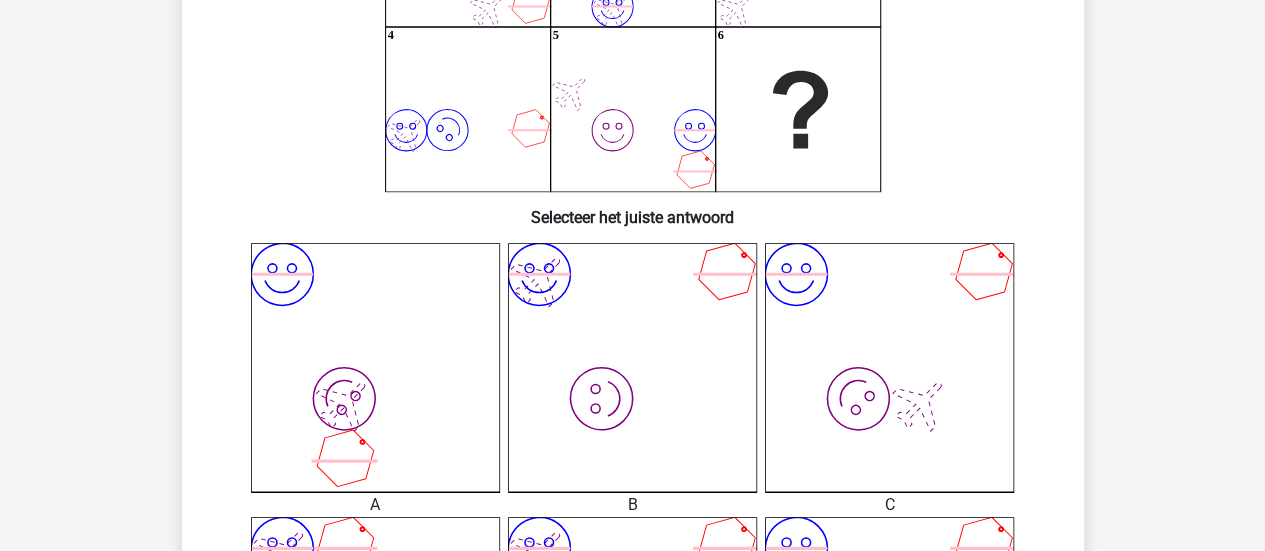 scroll, scrollTop: 0, scrollLeft: 0, axis: both 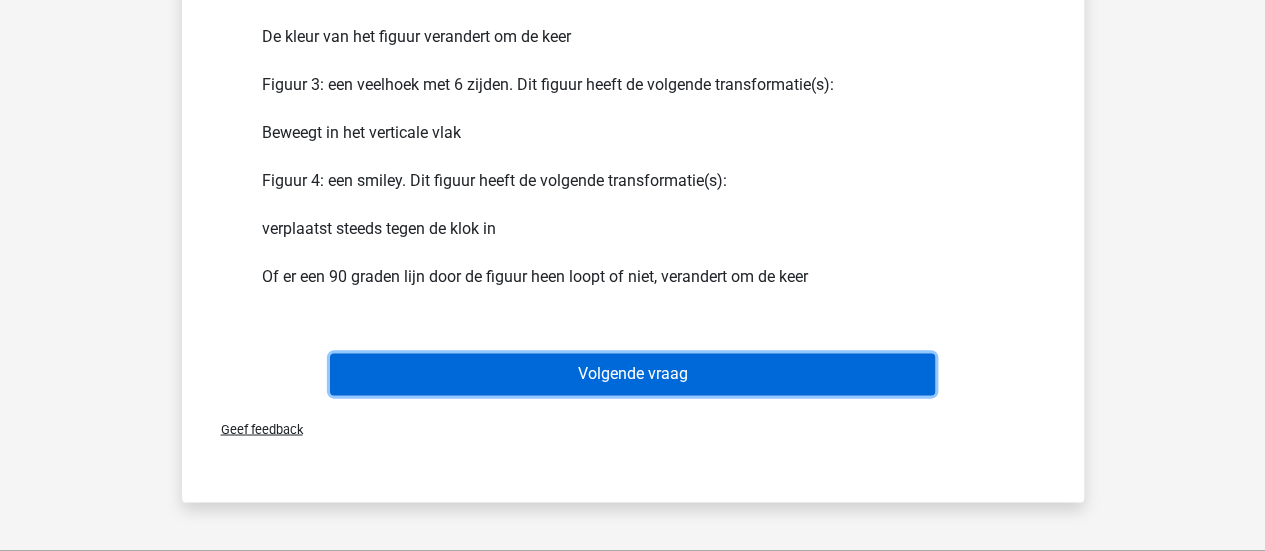 click on "Volgende vraag" at bounding box center (632, 374) 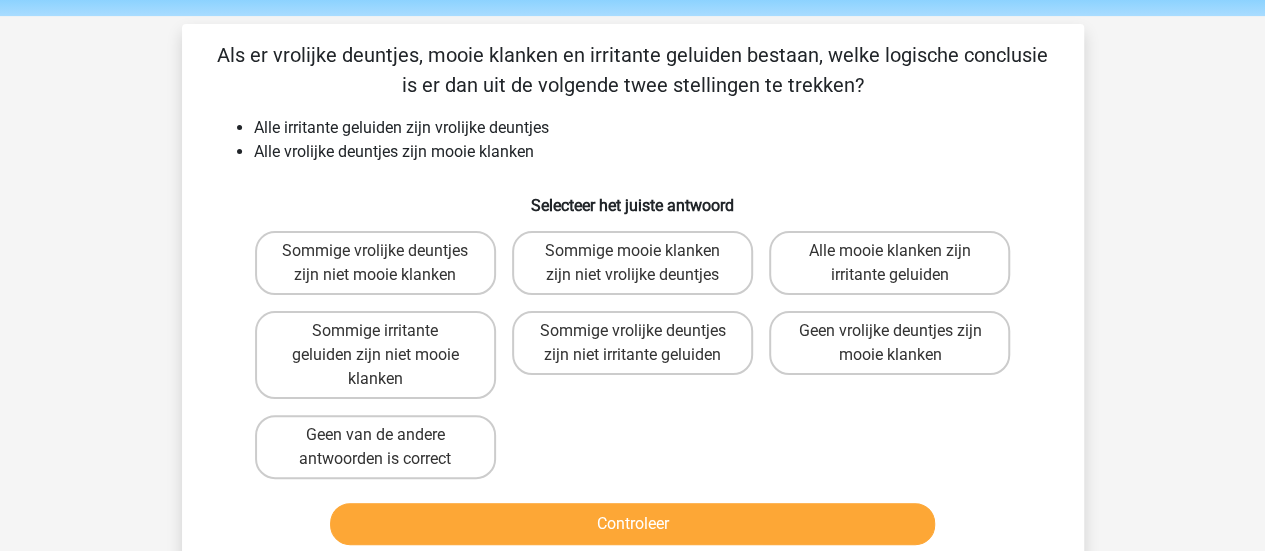 scroll, scrollTop: 100, scrollLeft: 0, axis: vertical 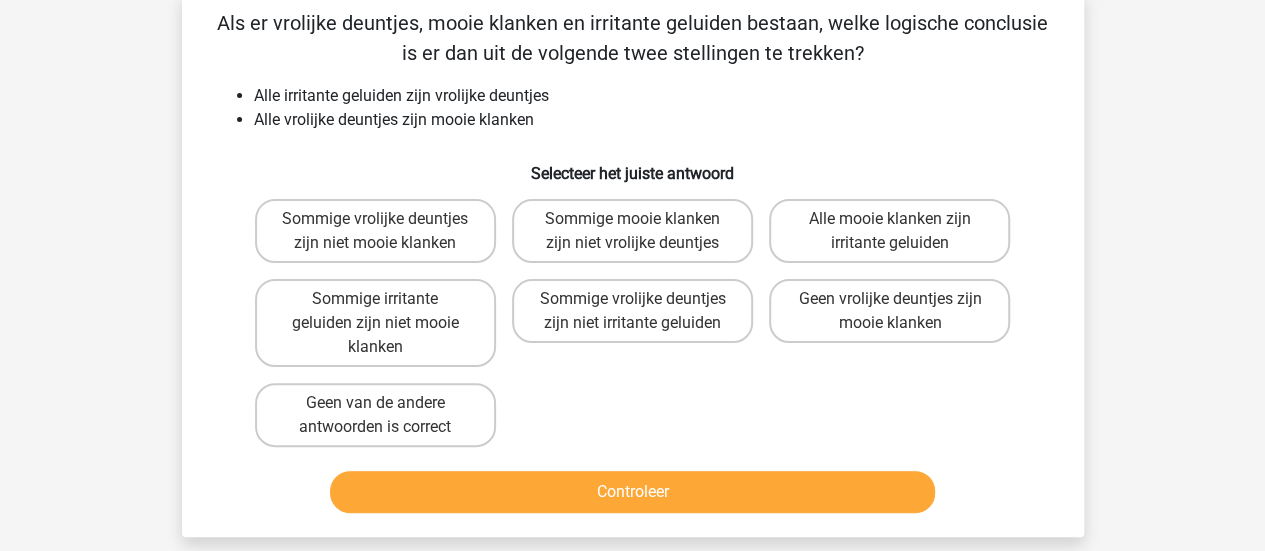 click on "Alle mooie klanken zijn irritante geluiden" at bounding box center [889, 231] 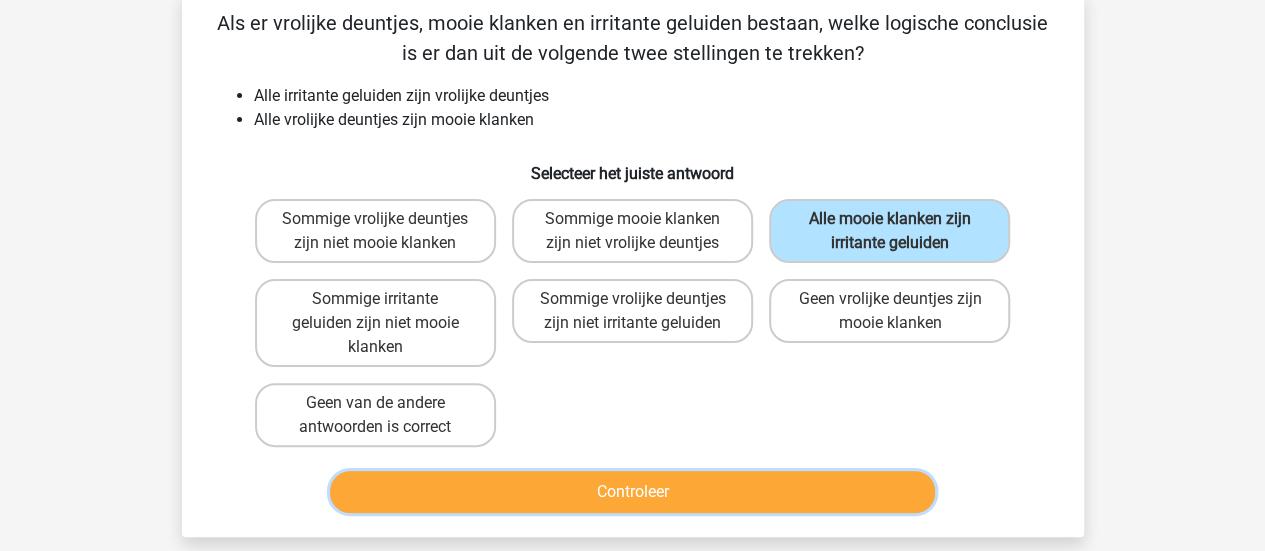 click on "Controleer" at bounding box center (632, 492) 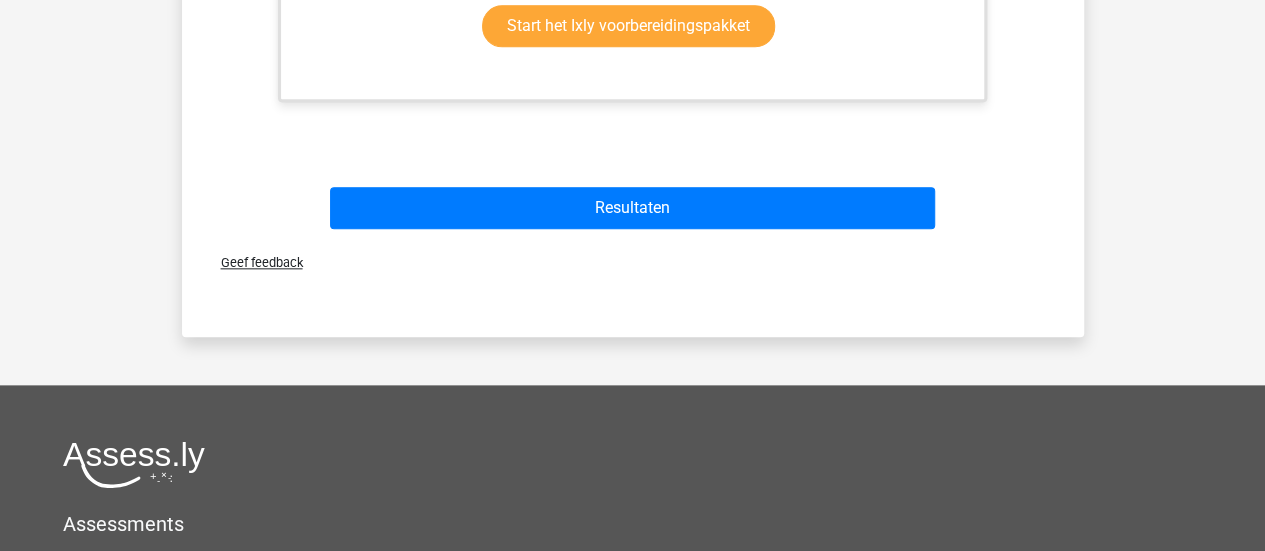 scroll, scrollTop: 1100, scrollLeft: 0, axis: vertical 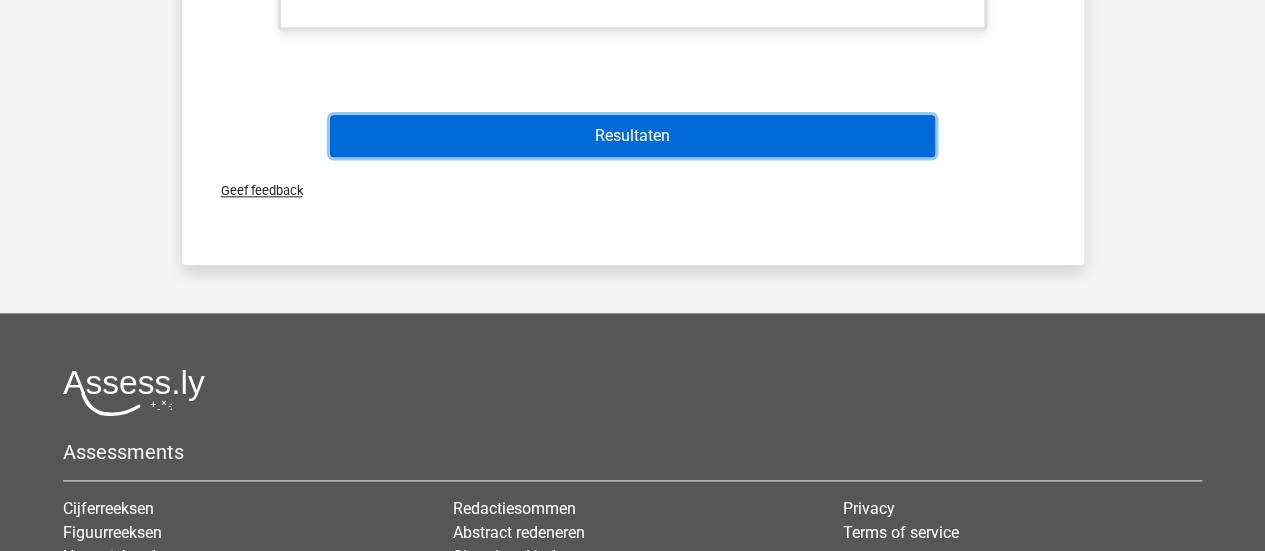 click on "Resultaten" at bounding box center (632, 136) 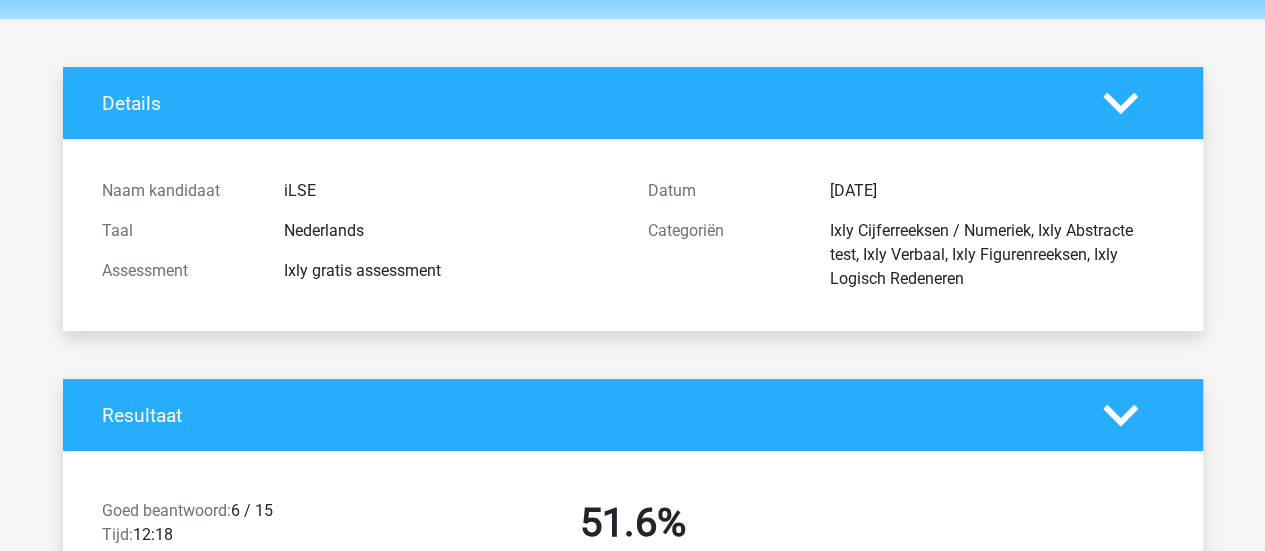 scroll, scrollTop: 0, scrollLeft: 0, axis: both 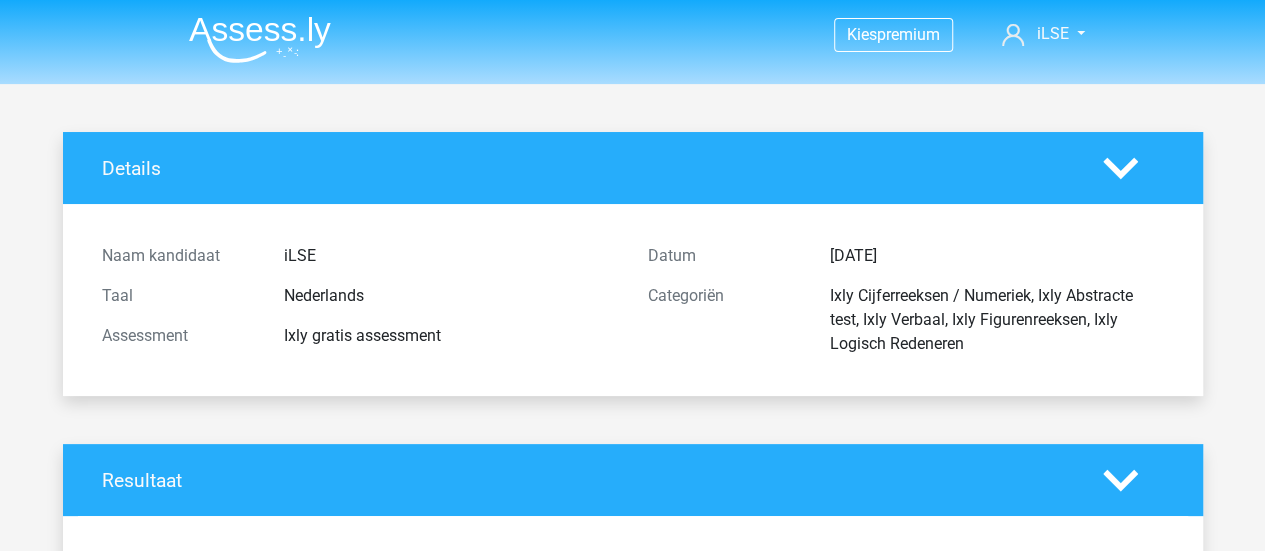 click at bounding box center [260, 39] 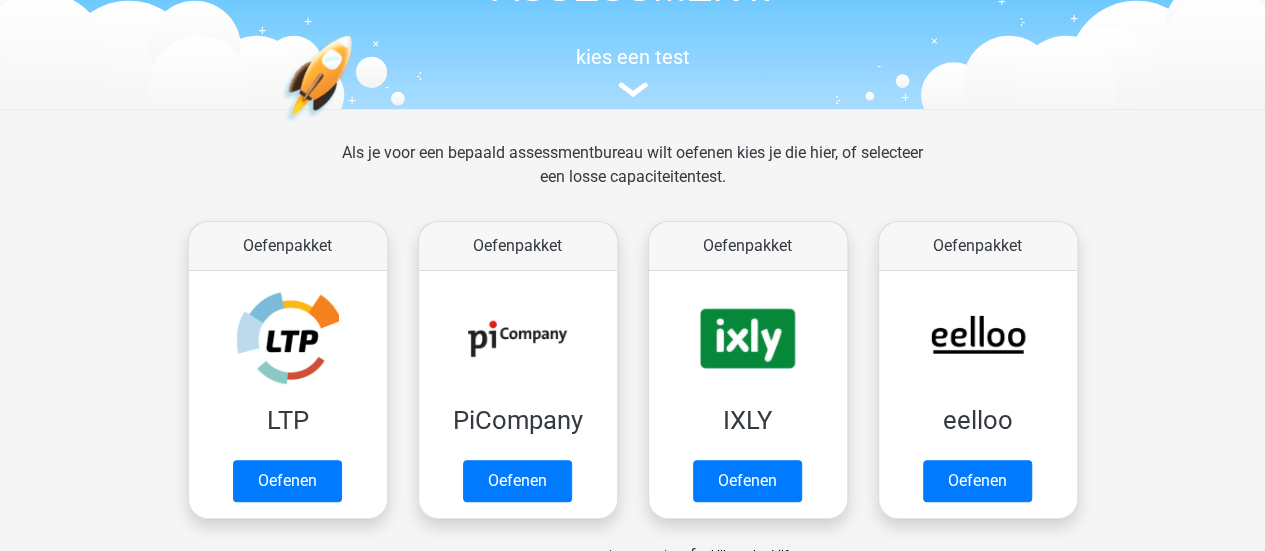 scroll, scrollTop: 500, scrollLeft: 0, axis: vertical 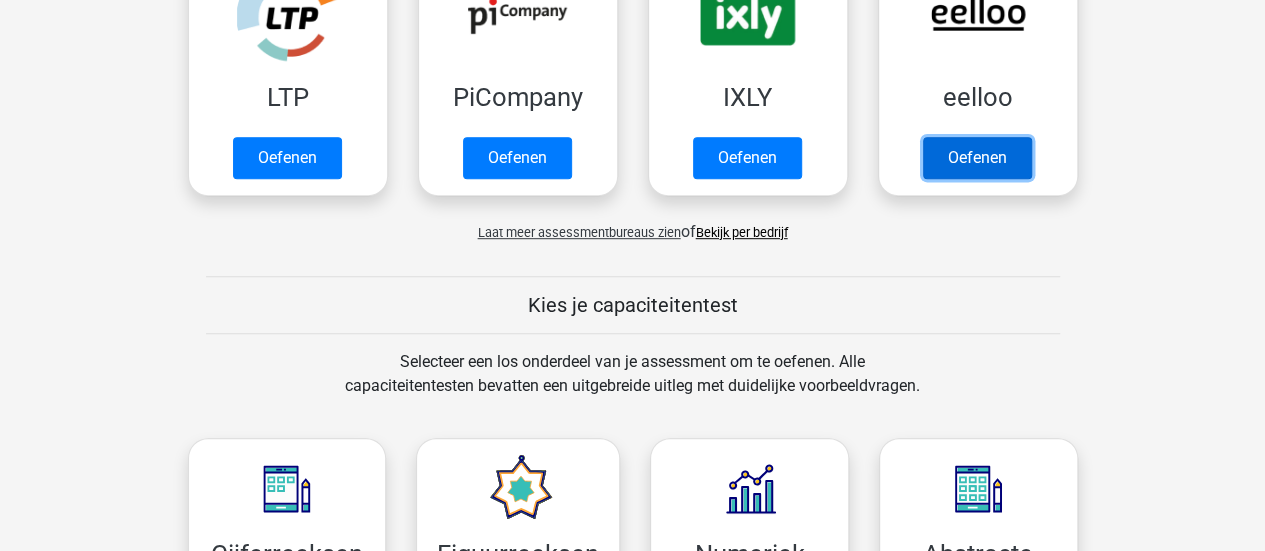 click on "Oefenen" at bounding box center (977, 158) 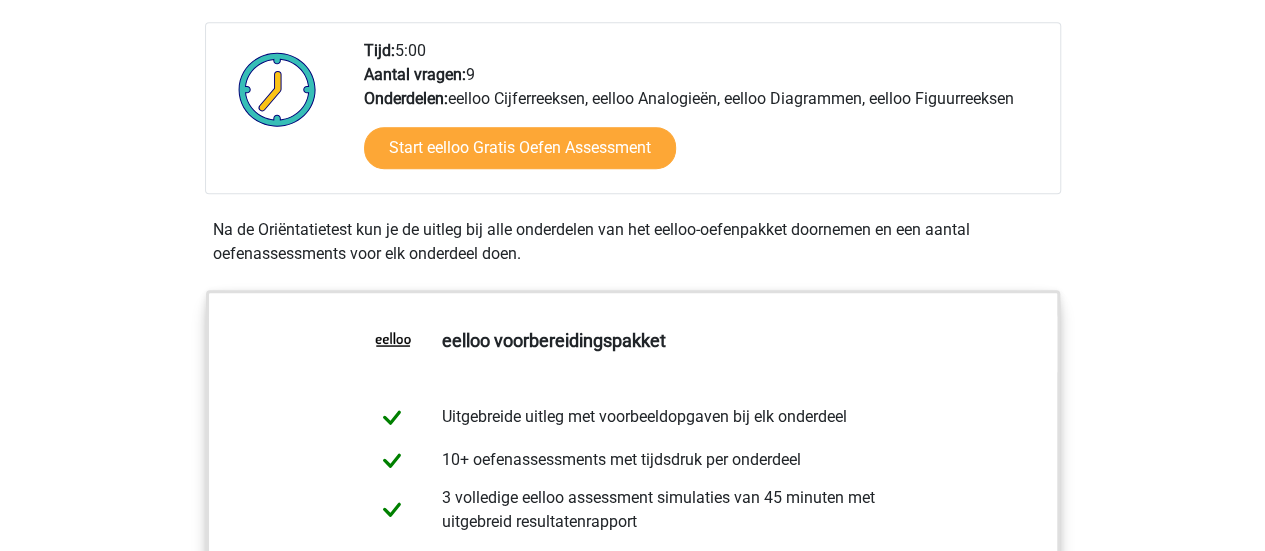 scroll, scrollTop: 400, scrollLeft: 0, axis: vertical 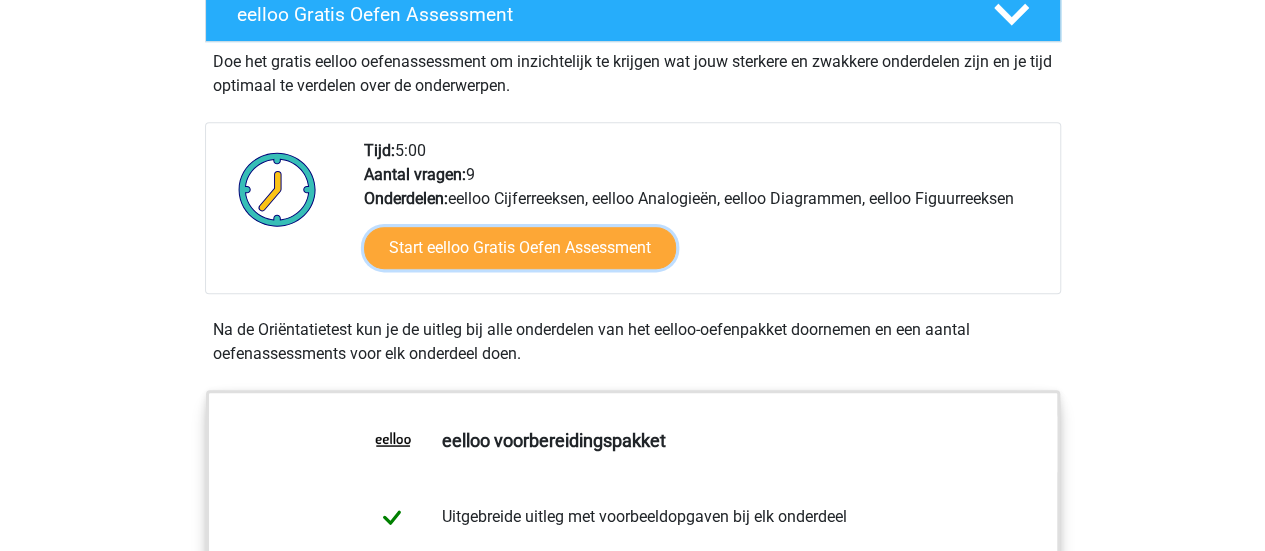 click on "Start eelloo Gratis Oefen Assessment" at bounding box center [520, 248] 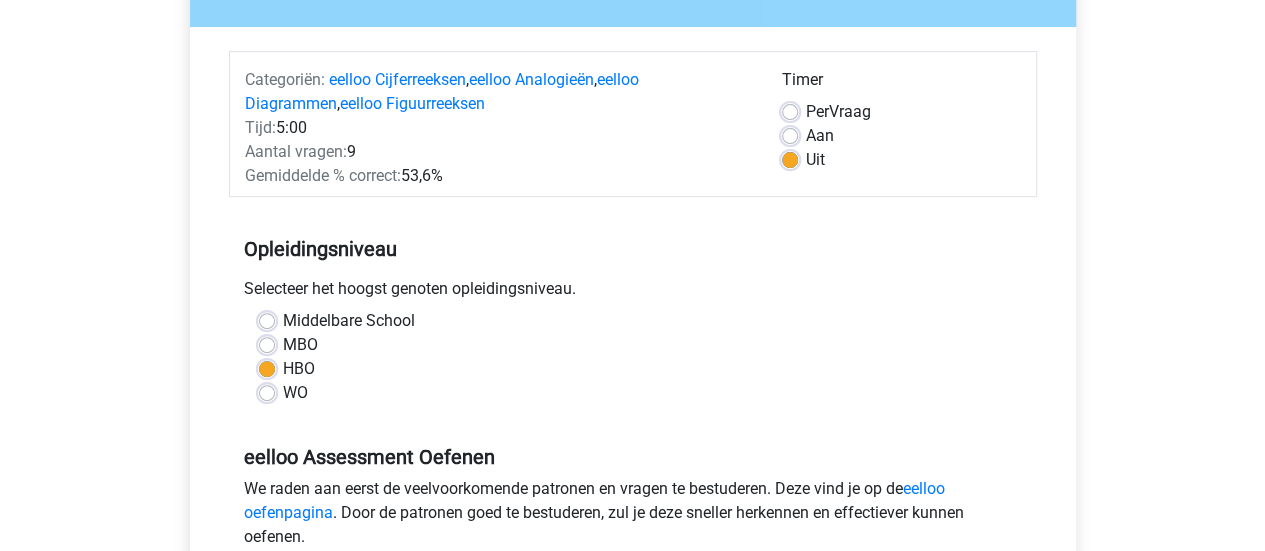 scroll, scrollTop: 600, scrollLeft: 0, axis: vertical 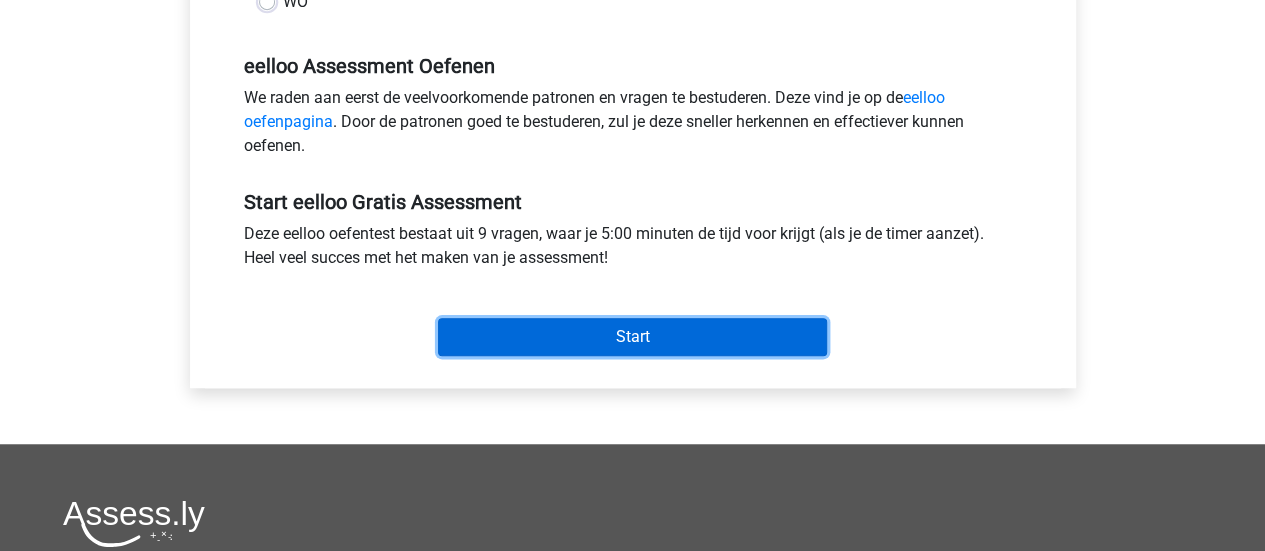 click on "Start" at bounding box center [632, 337] 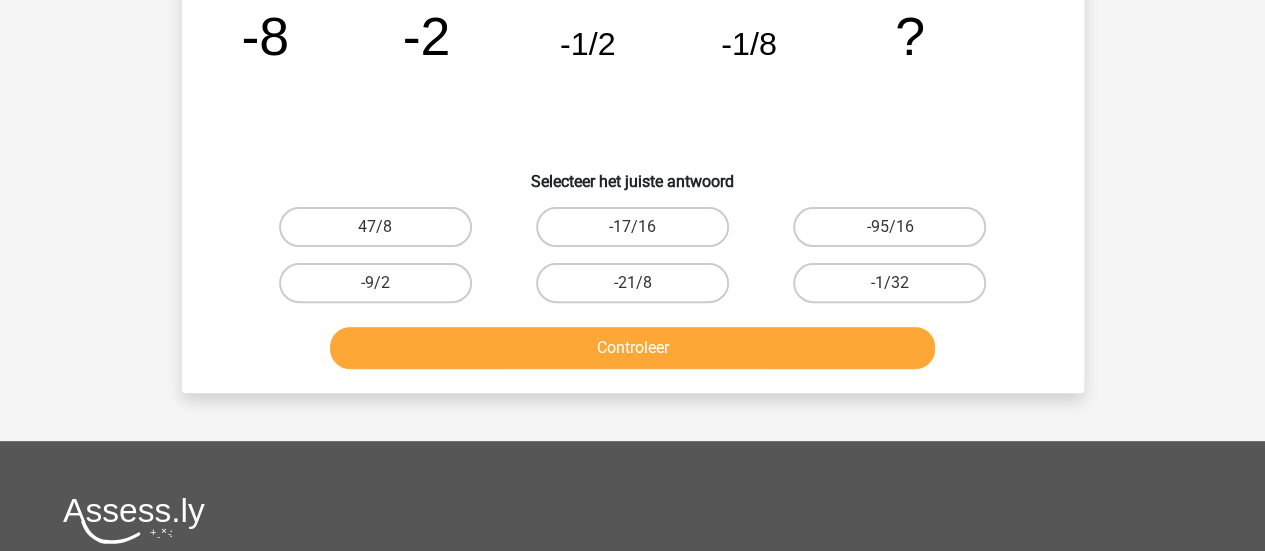 scroll, scrollTop: 100, scrollLeft: 0, axis: vertical 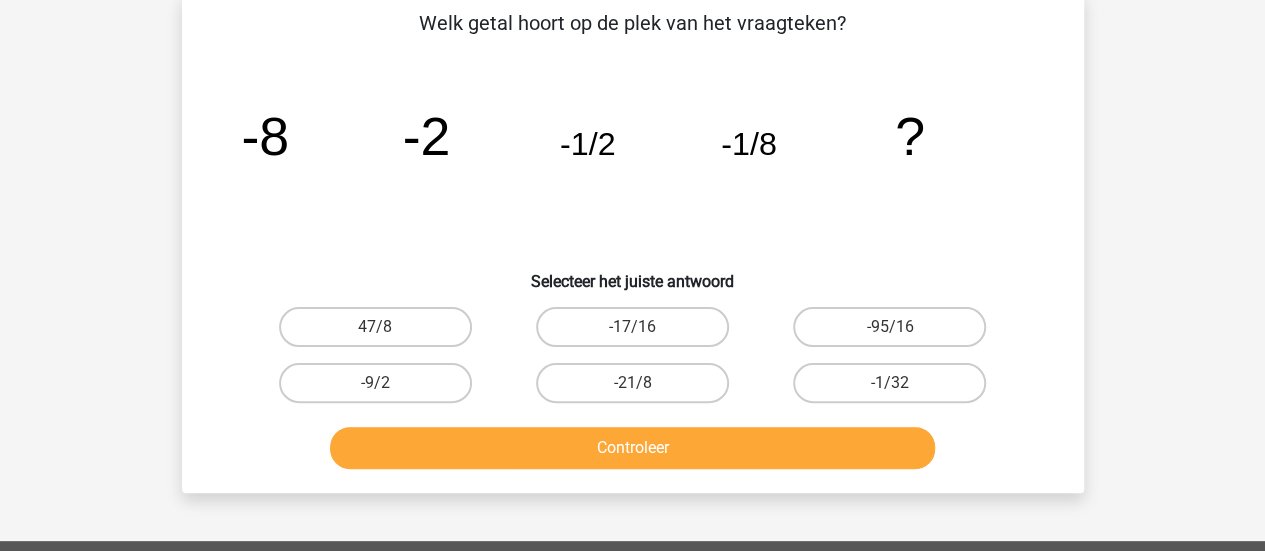 click on "-1/32" at bounding box center [889, 383] 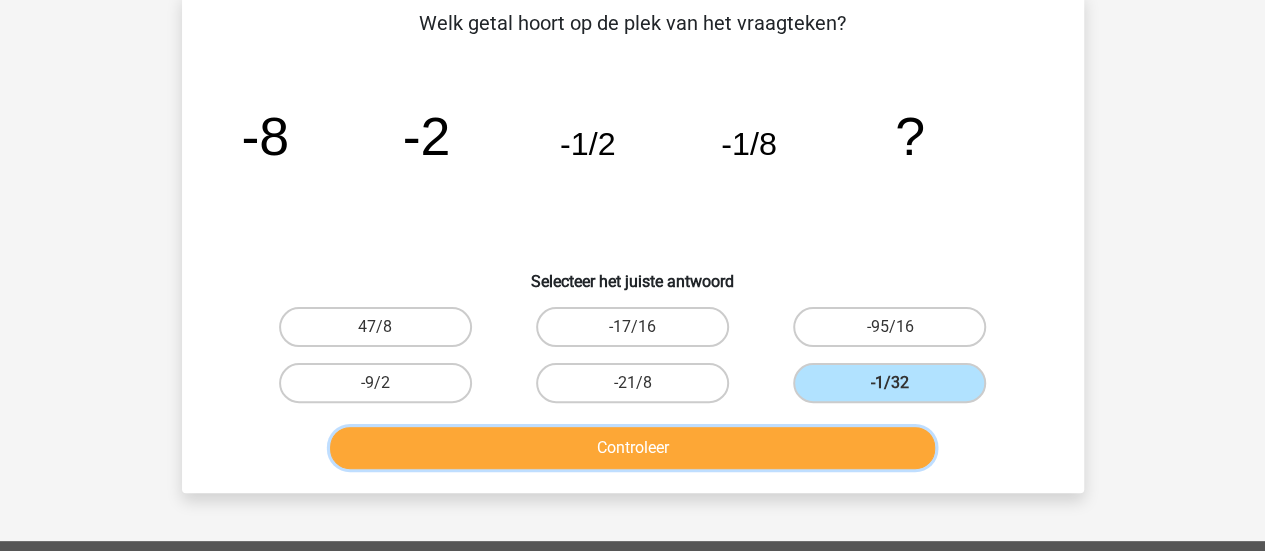 click on "Controleer" at bounding box center [632, 448] 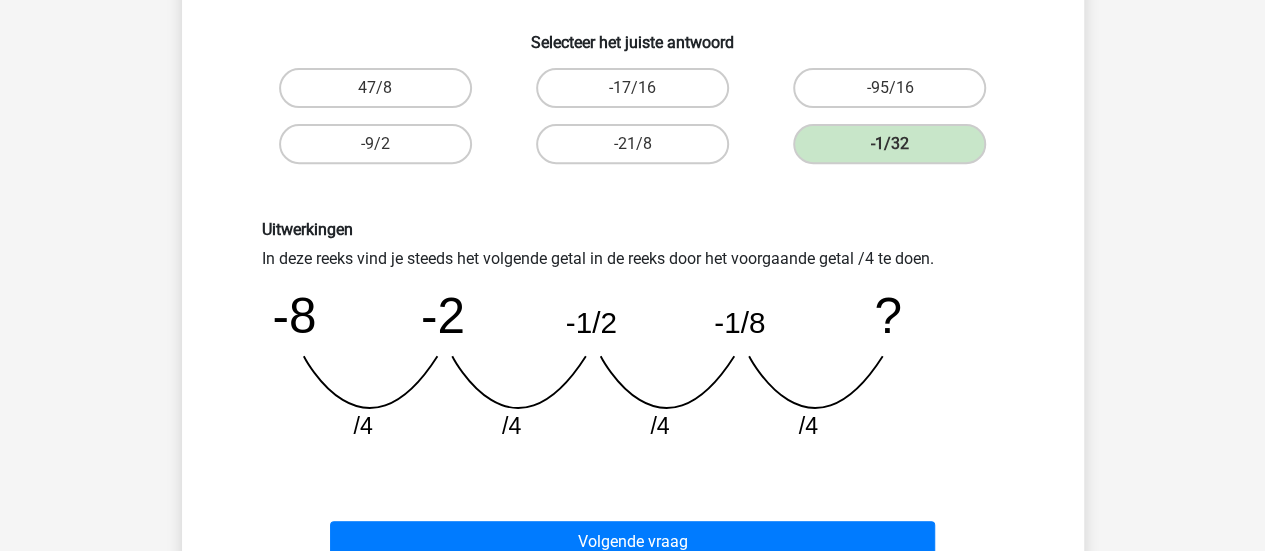 scroll, scrollTop: 400, scrollLeft: 0, axis: vertical 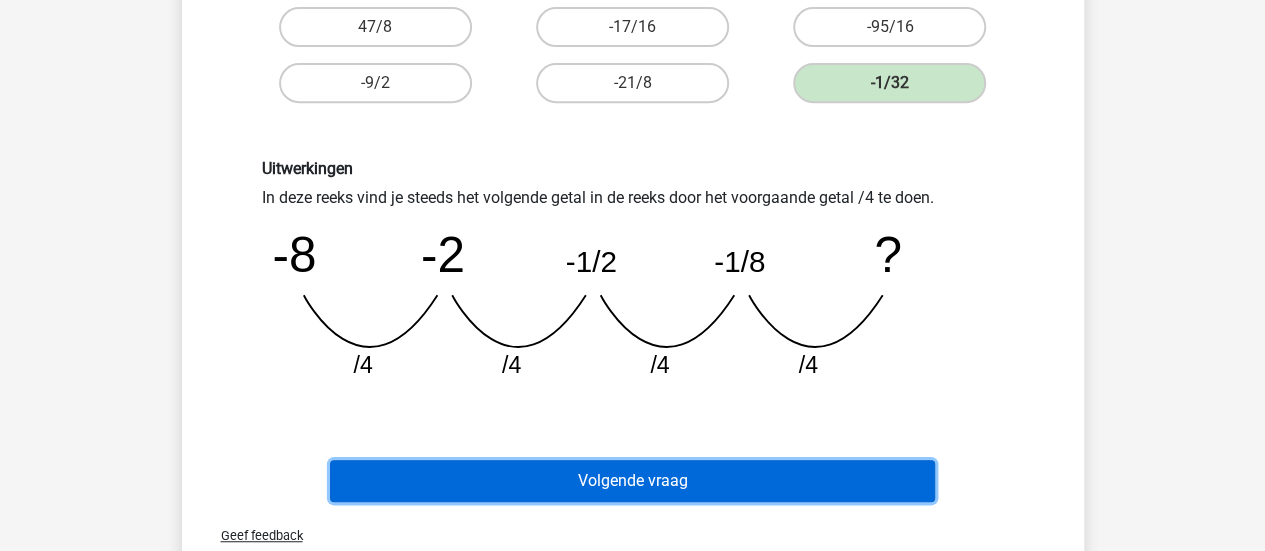 click on "Volgende vraag" at bounding box center [632, 481] 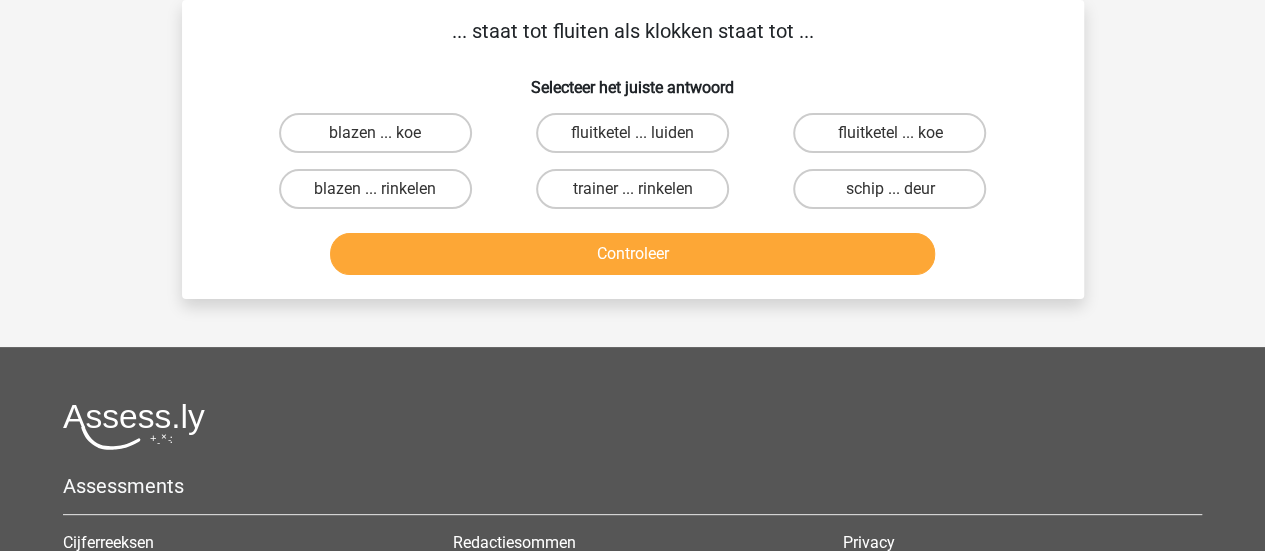 scroll, scrollTop: 0, scrollLeft: 0, axis: both 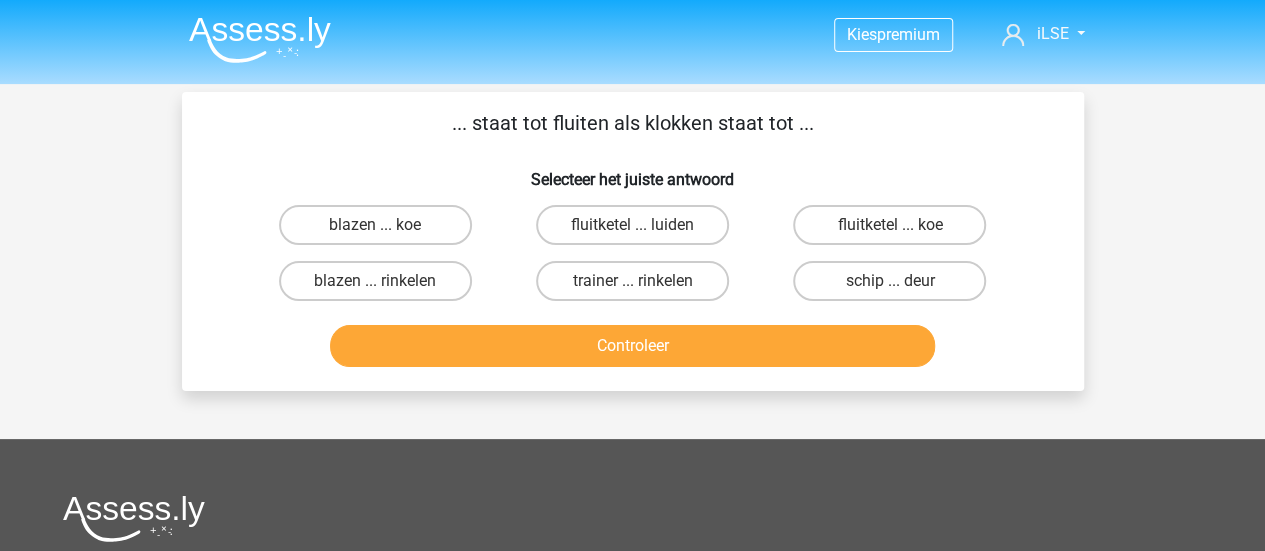 click on "fluitketel ... luiden" at bounding box center [632, 225] 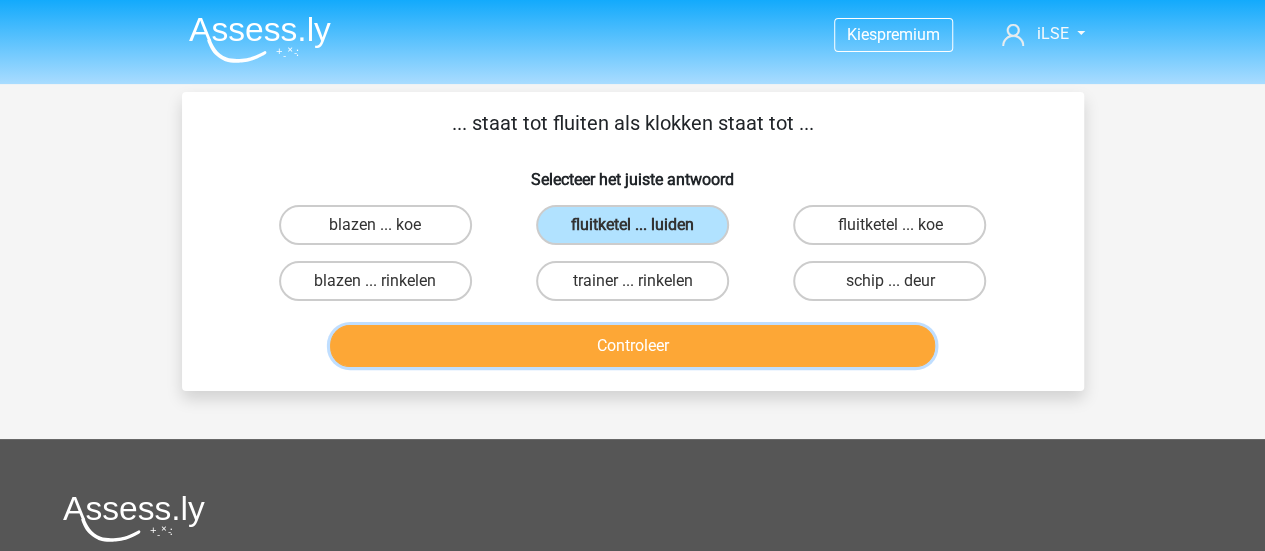 click on "Controleer" at bounding box center [632, 346] 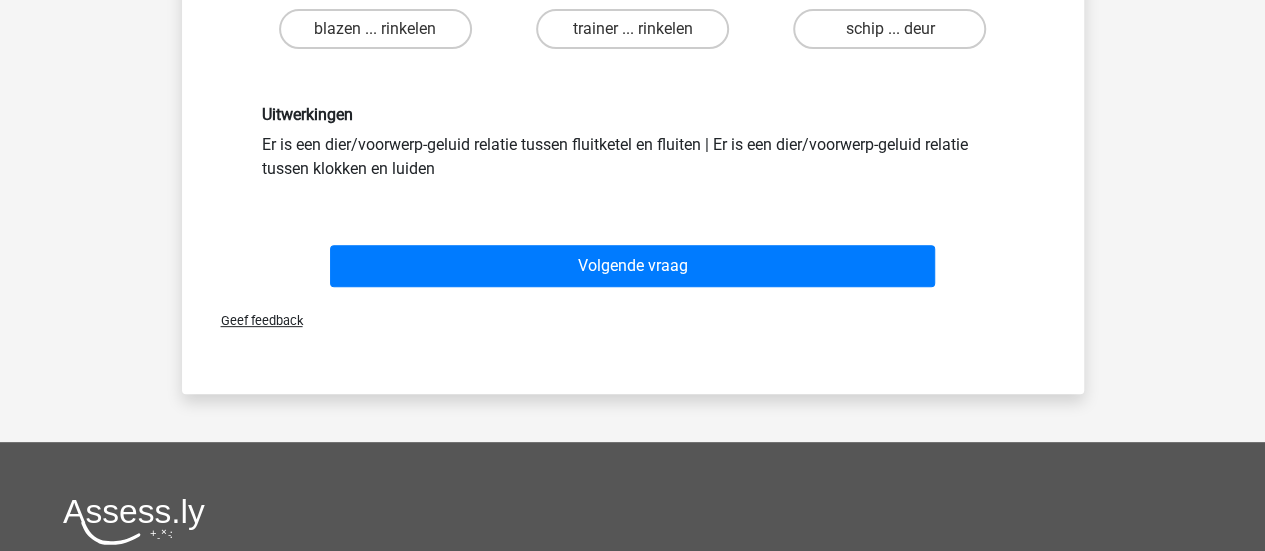 scroll, scrollTop: 500, scrollLeft: 0, axis: vertical 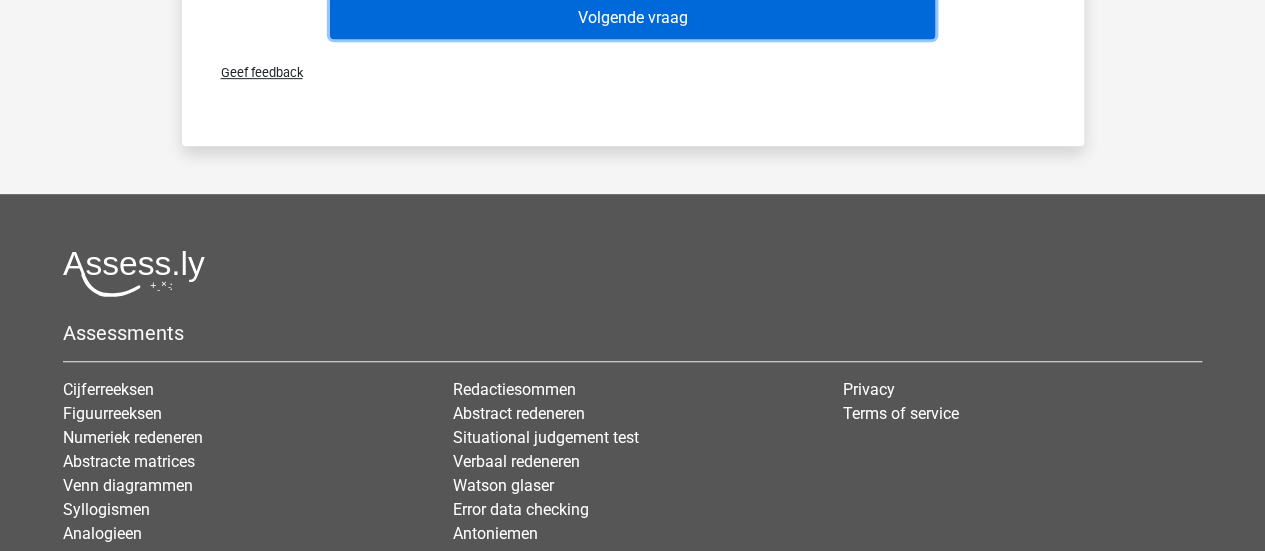 click on "Volgende vraag" at bounding box center (632, 18) 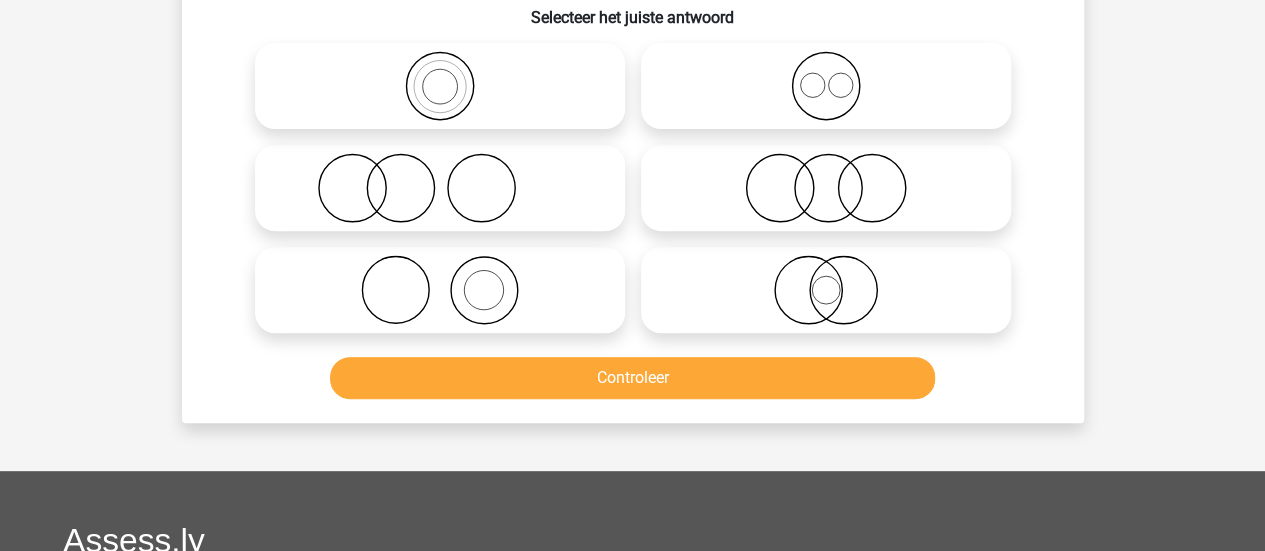 scroll, scrollTop: 92, scrollLeft: 0, axis: vertical 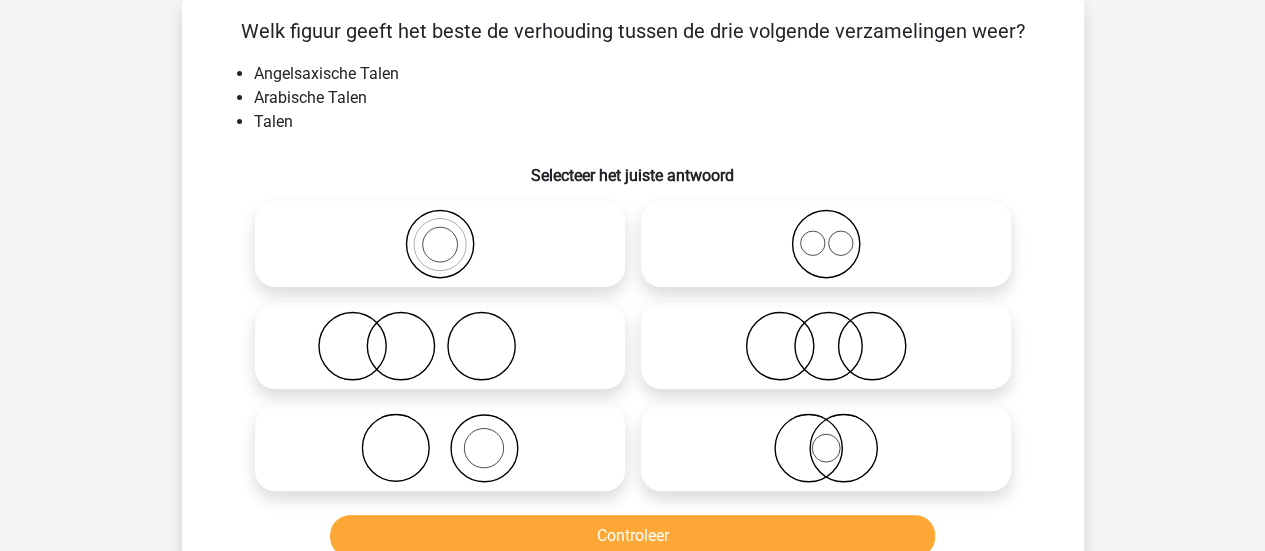 click on "Welk figuur geeft het beste de verhouding tussen de drie volgende verzamelingen weer? Angelsaxische Talen Arabische Talen Talen
Selecteer het juiste antwoord" at bounding box center (633, 290) 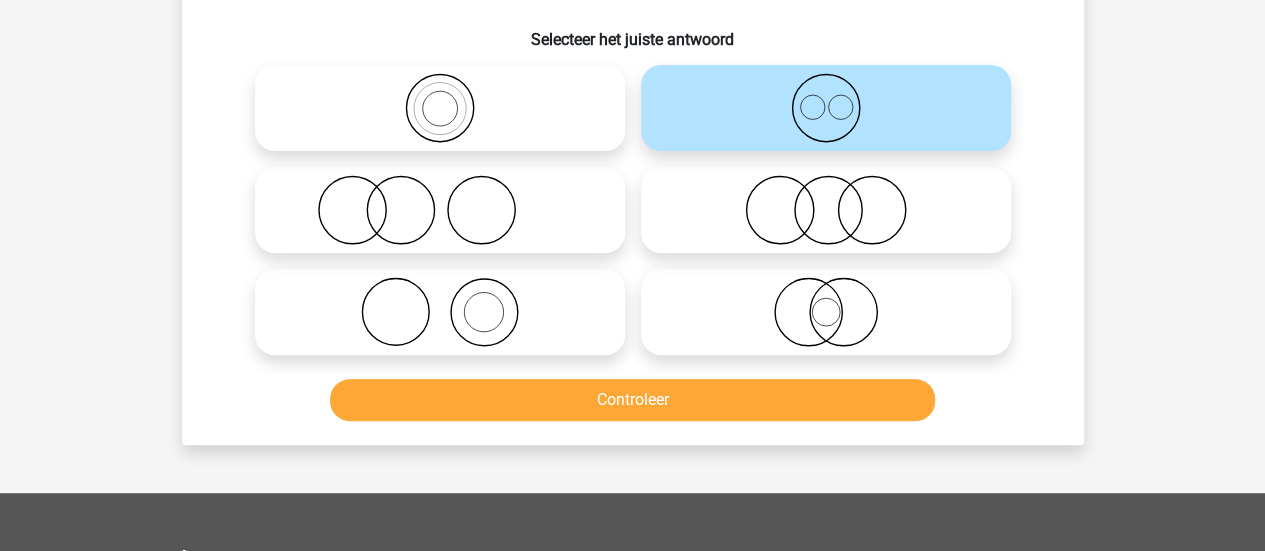 scroll, scrollTop: 292, scrollLeft: 0, axis: vertical 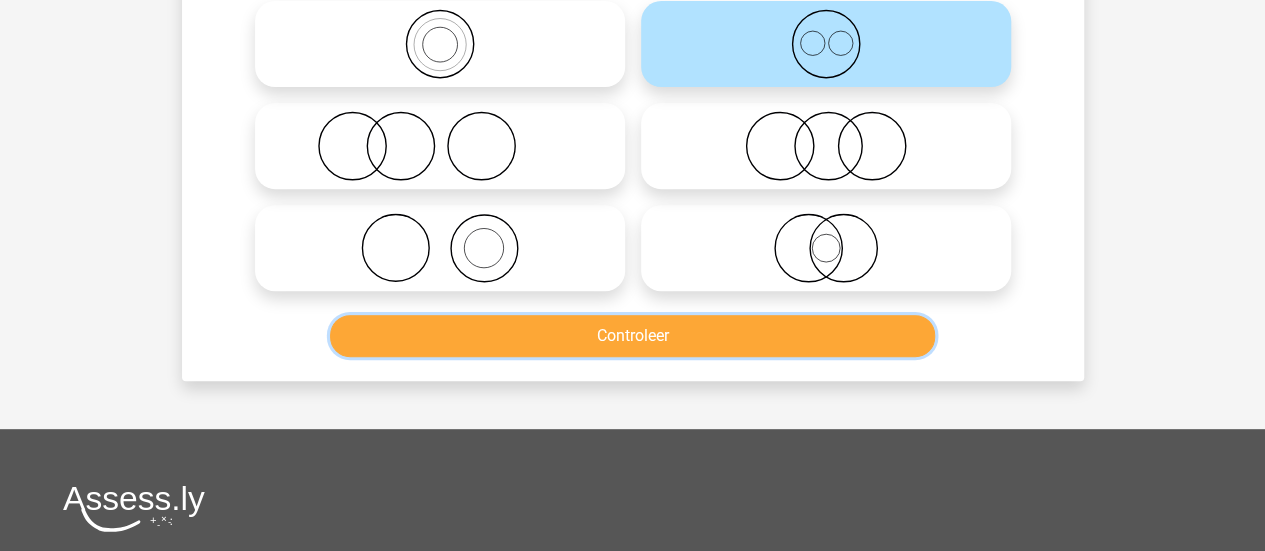 click on "Controleer" at bounding box center [632, 336] 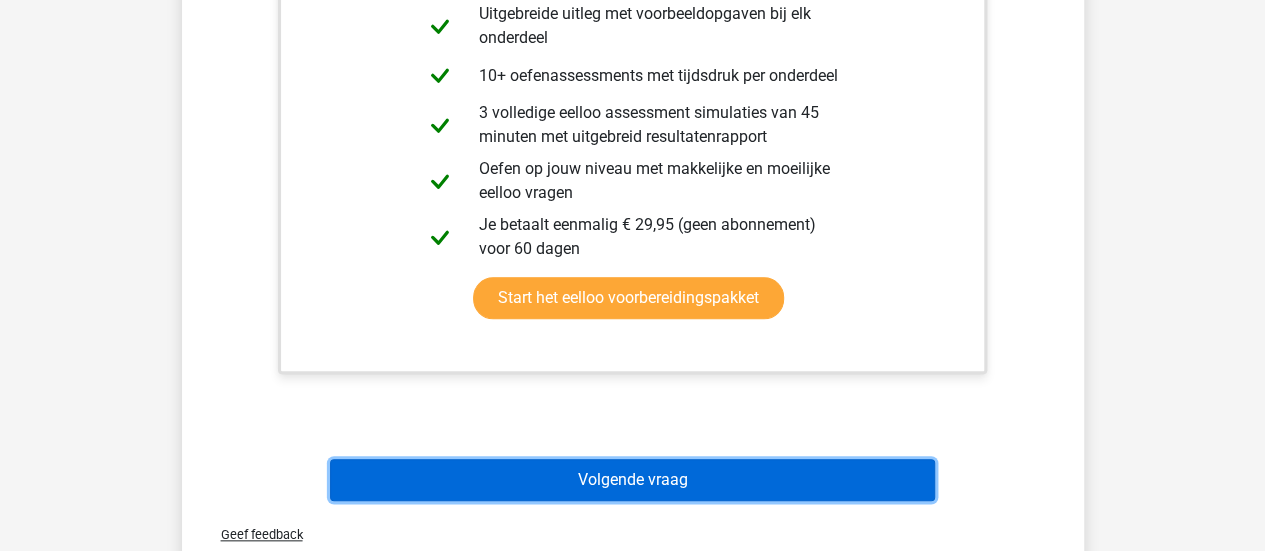 click on "Volgende vraag" at bounding box center (632, 480) 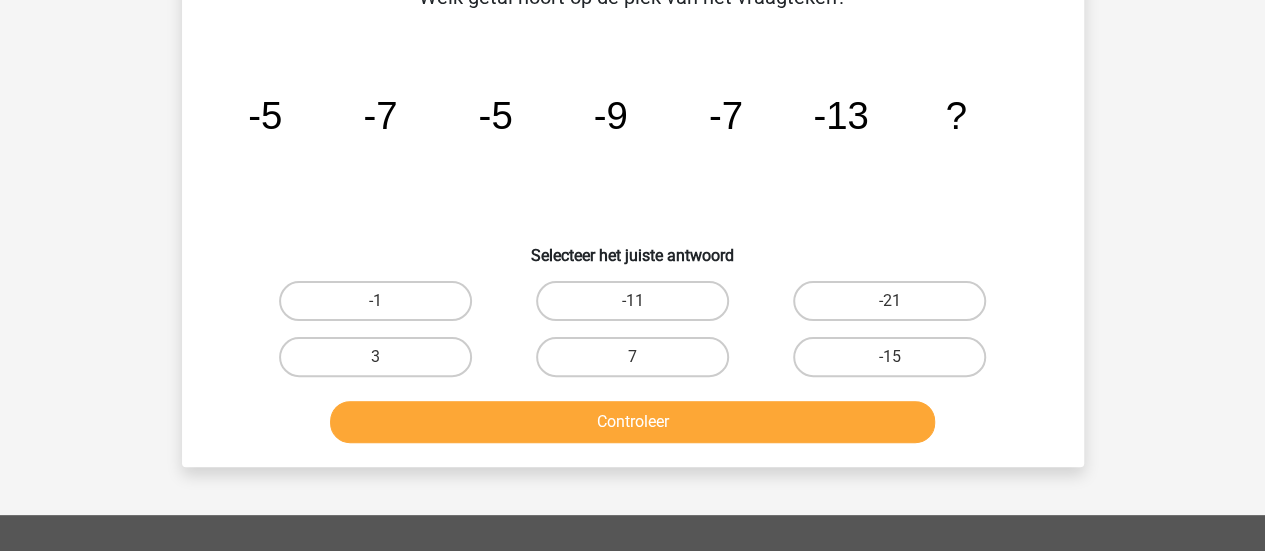 scroll, scrollTop: 92, scrollLeft: 0, axis: vertical 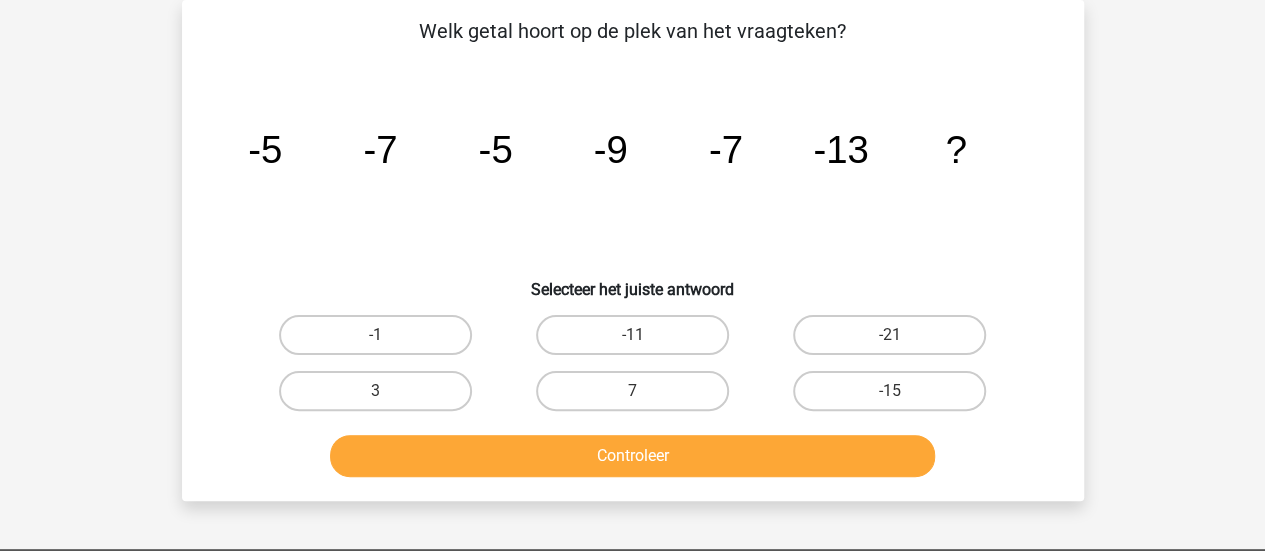 click on "-21" at bounding box center (889, 335) 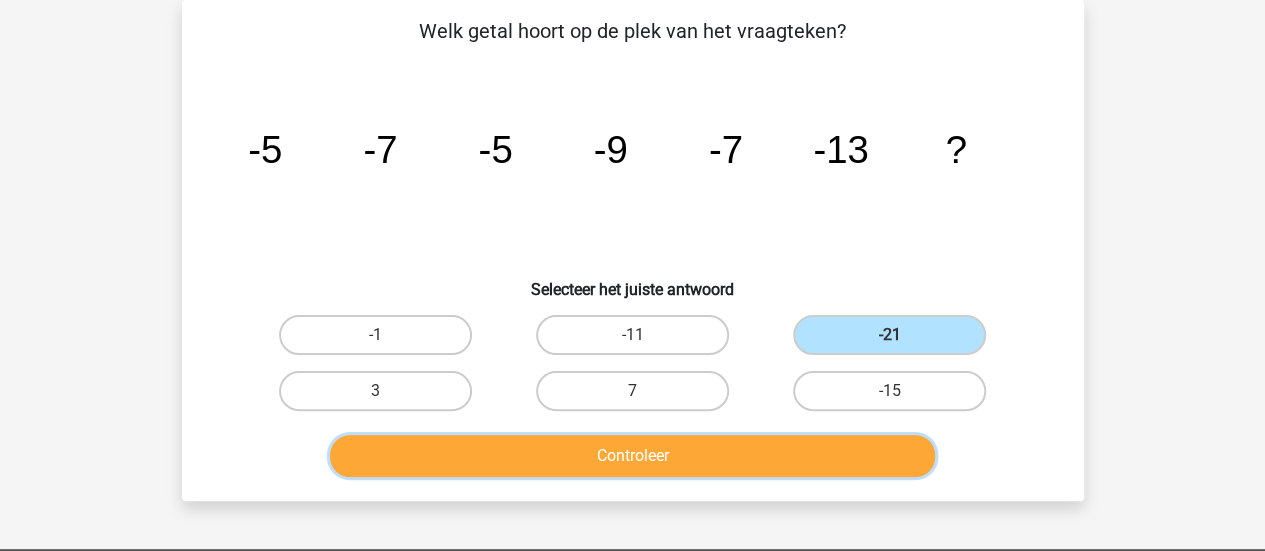 click on "Controleer" at bounding box center (632, 456) 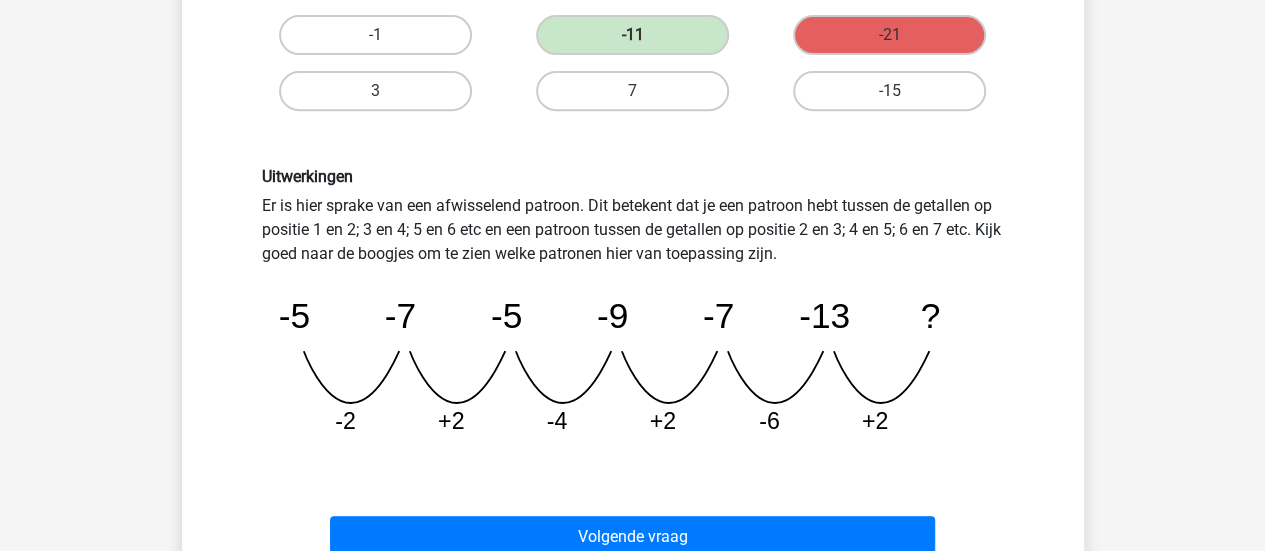 scroll, scrollTop: 492, scrollLeft: 0, axis: vertical 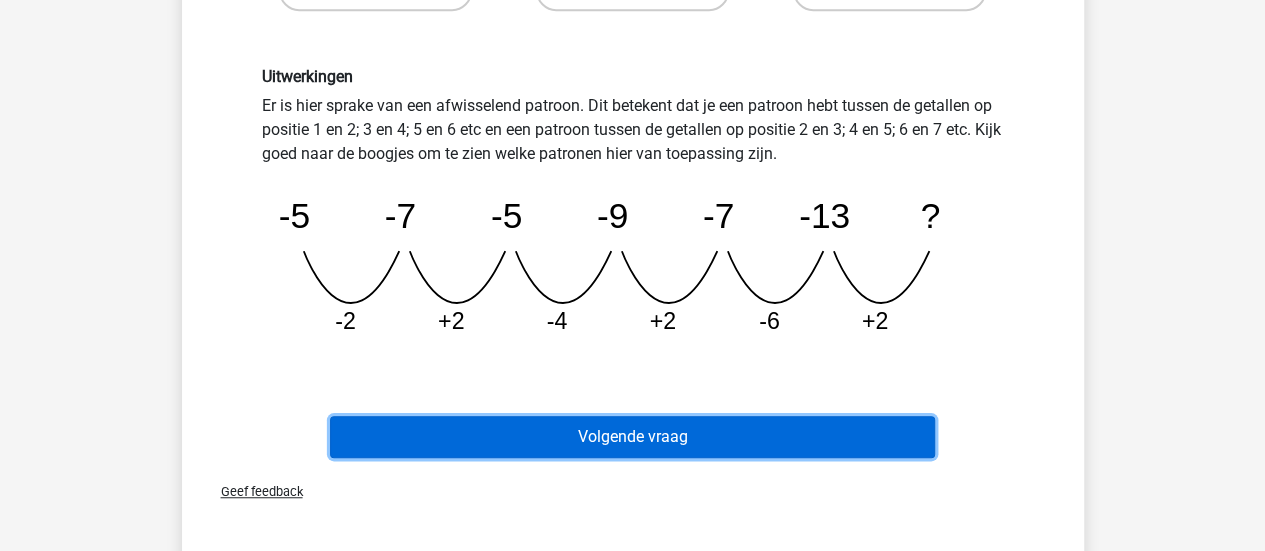 click on "Volgende vraag" at bounding box center (632, 437) 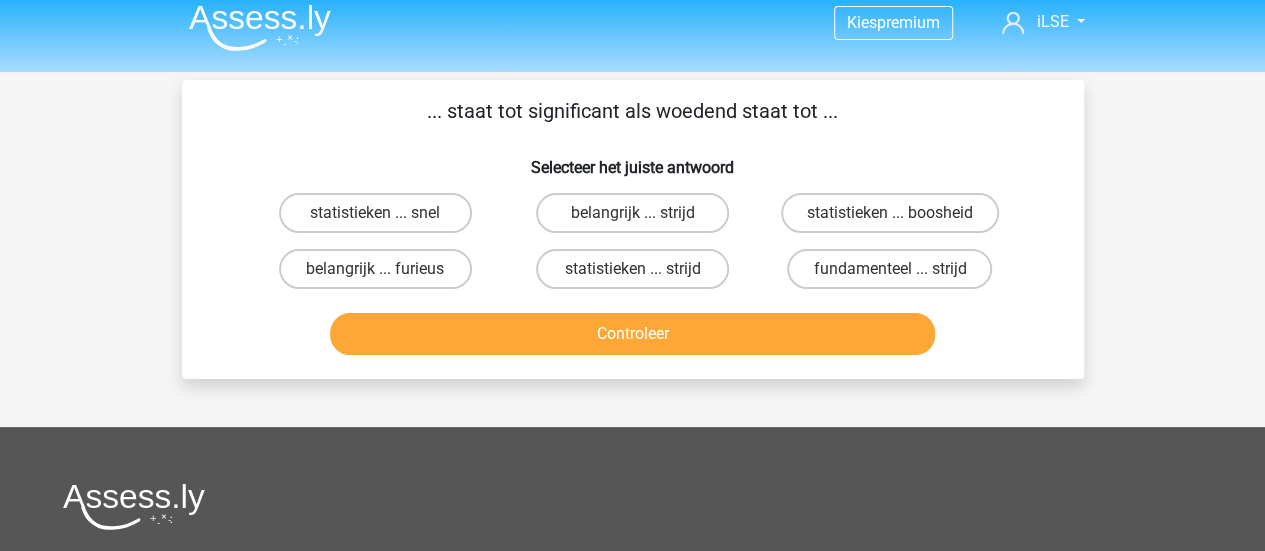scroll, scrollTop: 0, scrollLeft: 0, axis: both 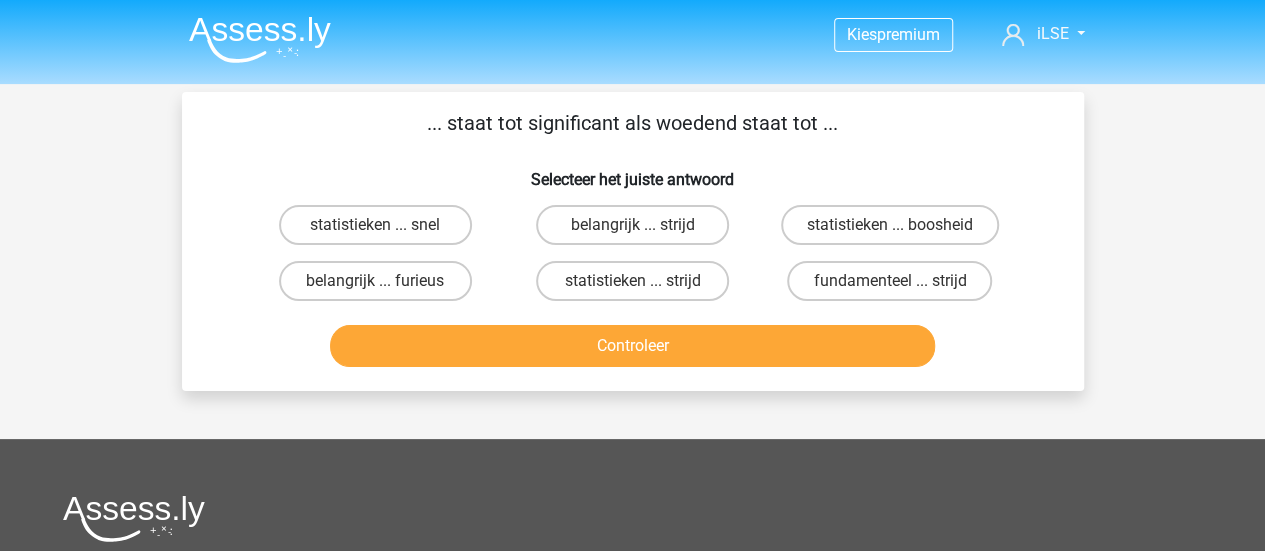 click on "belangrijk ... furieus" at bounding box center [375, 281] 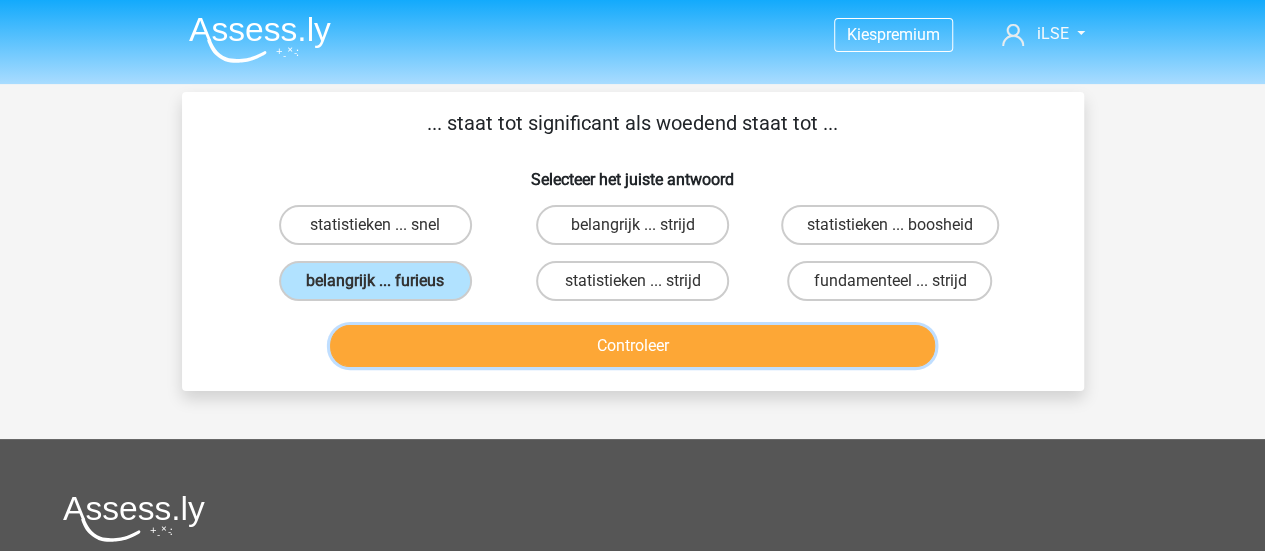 click on "Controleer" at bounding box center [632, 346] 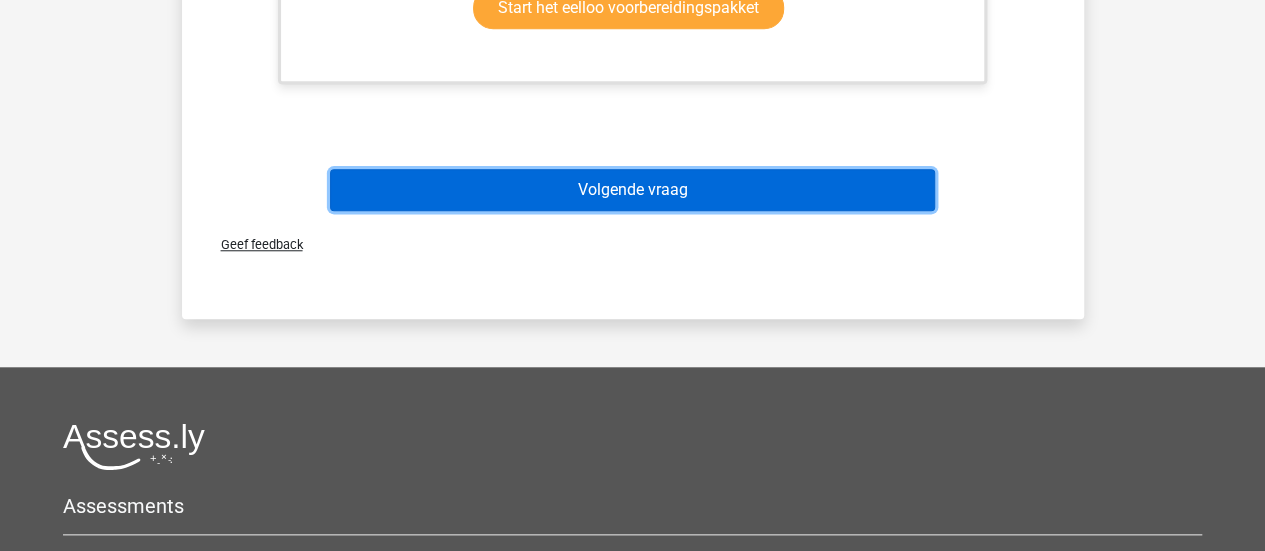 click on "Volgende vraag" at bounding box center (632, 190) 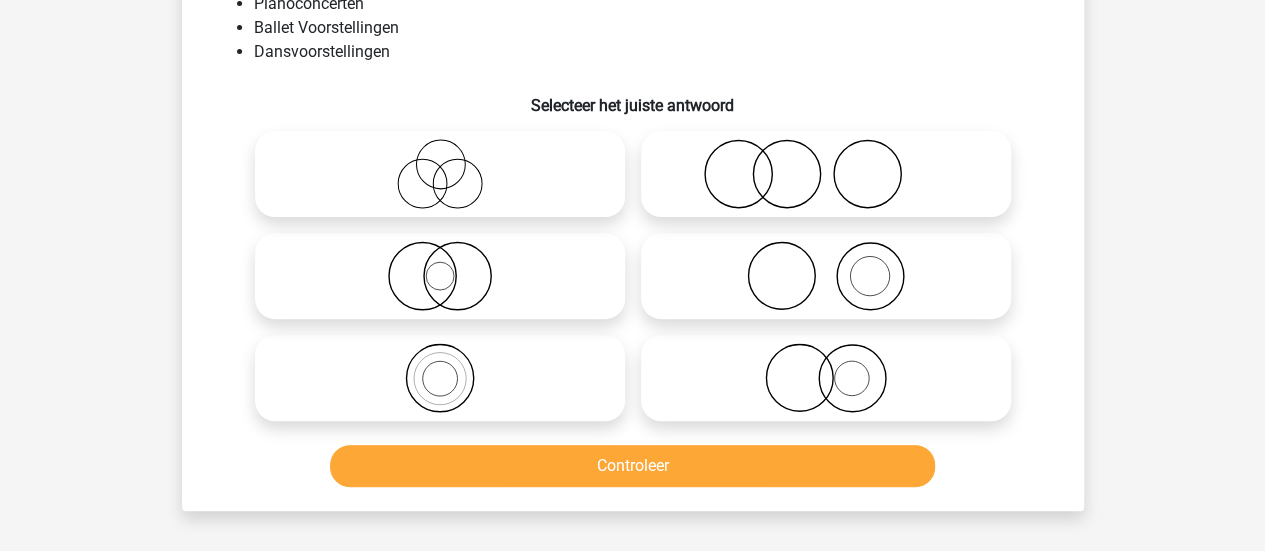 scroll, scrollTop: 92, scrollLeft: 0, axis: vertical 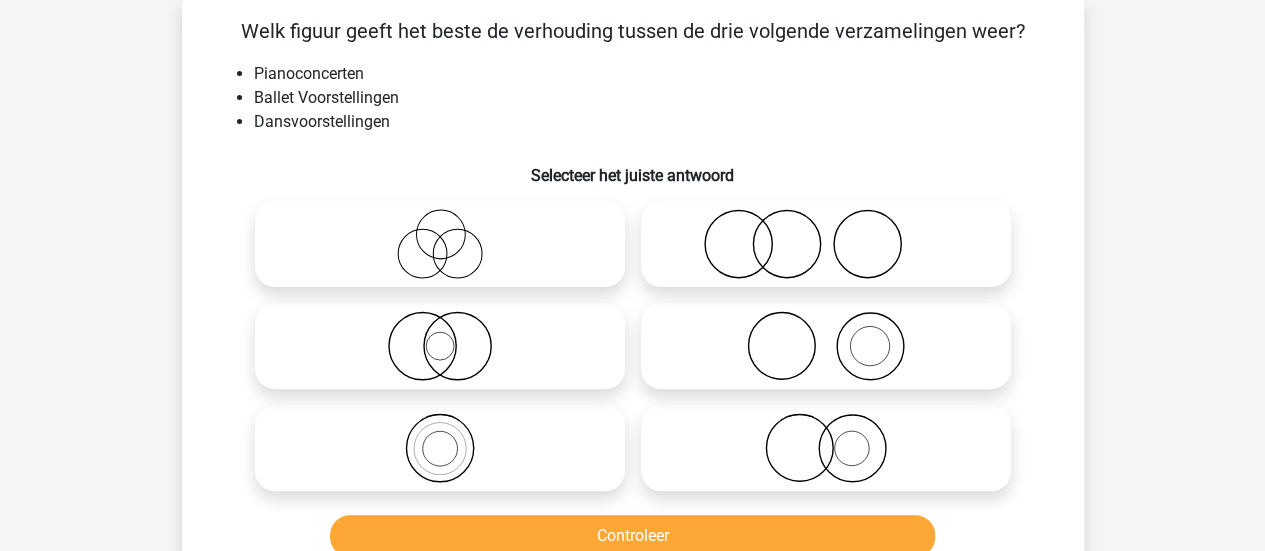 click 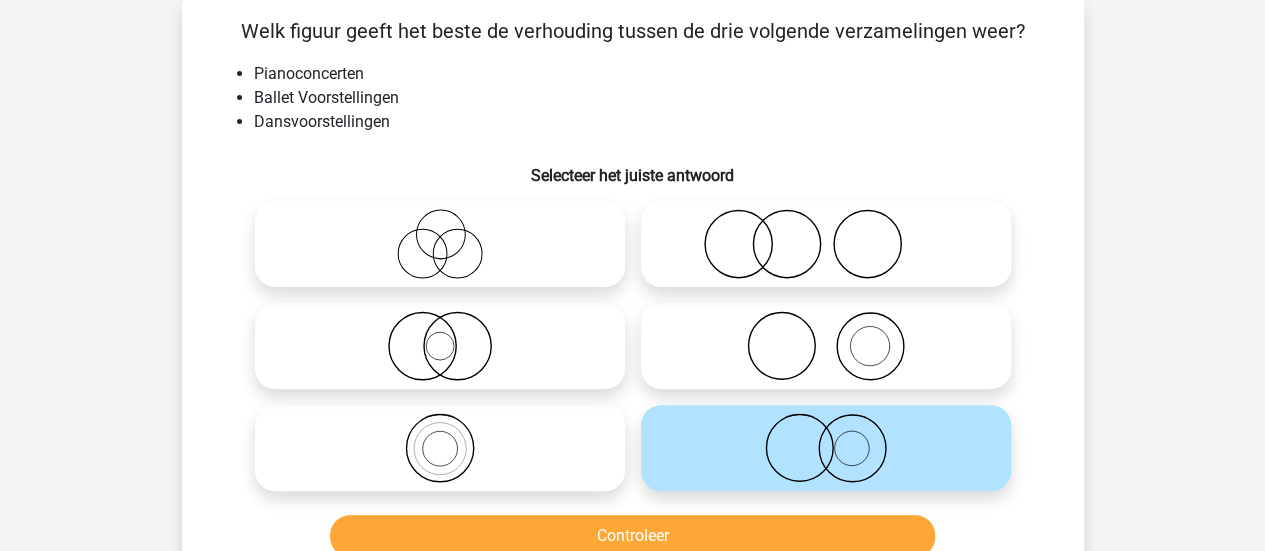 click 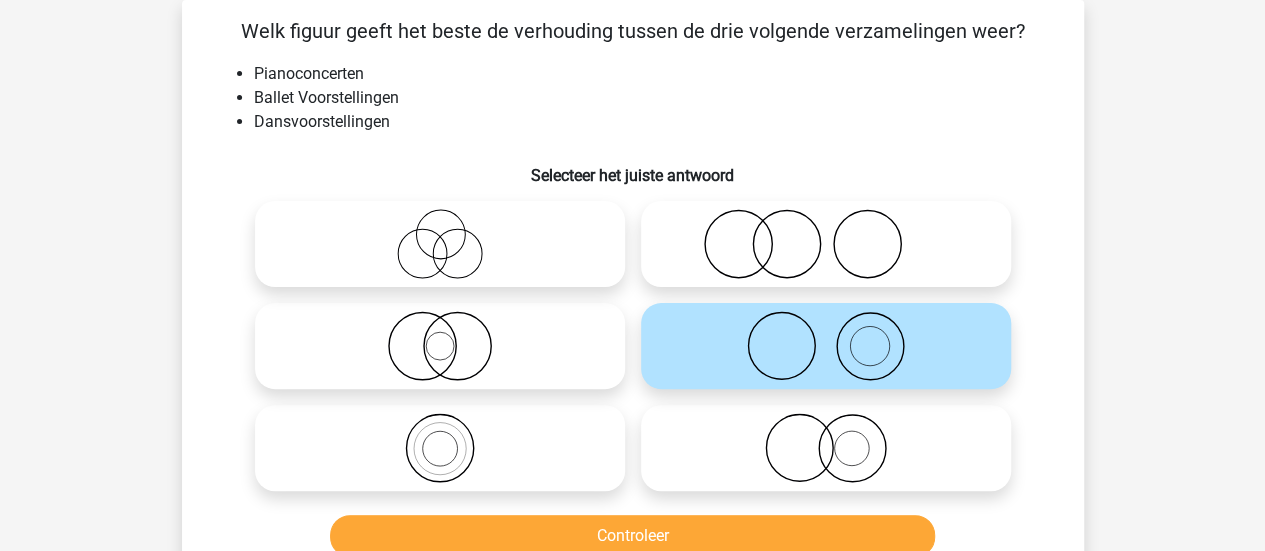 click 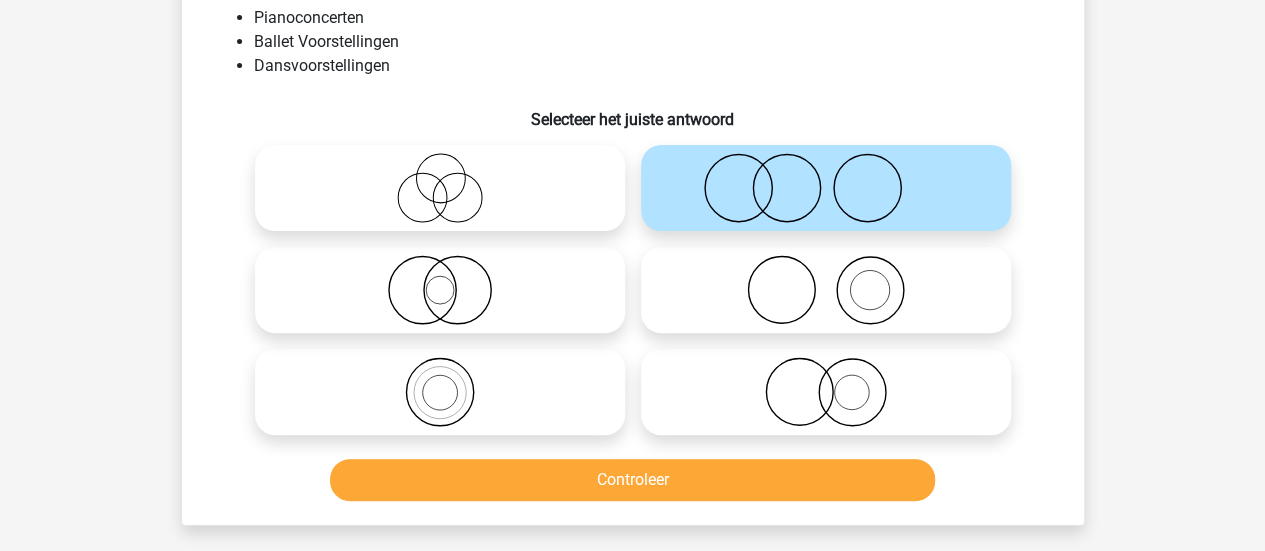 scroll, scrollTop: 192, scrollLeft: 0, axis: vertical 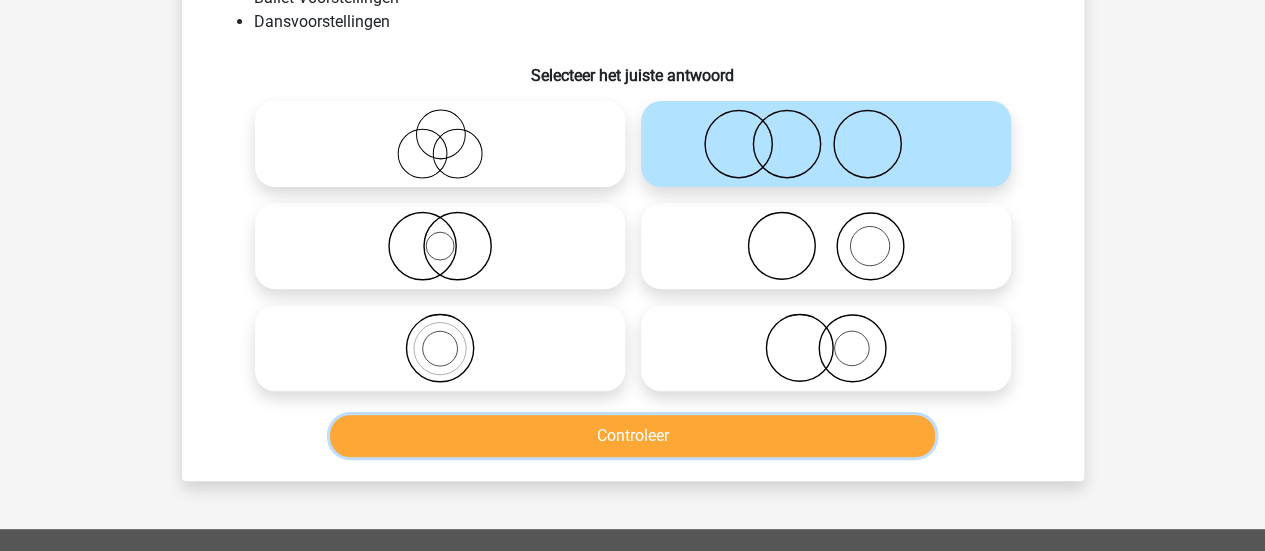 click on "Controleer" at bounding box center (632, 436) 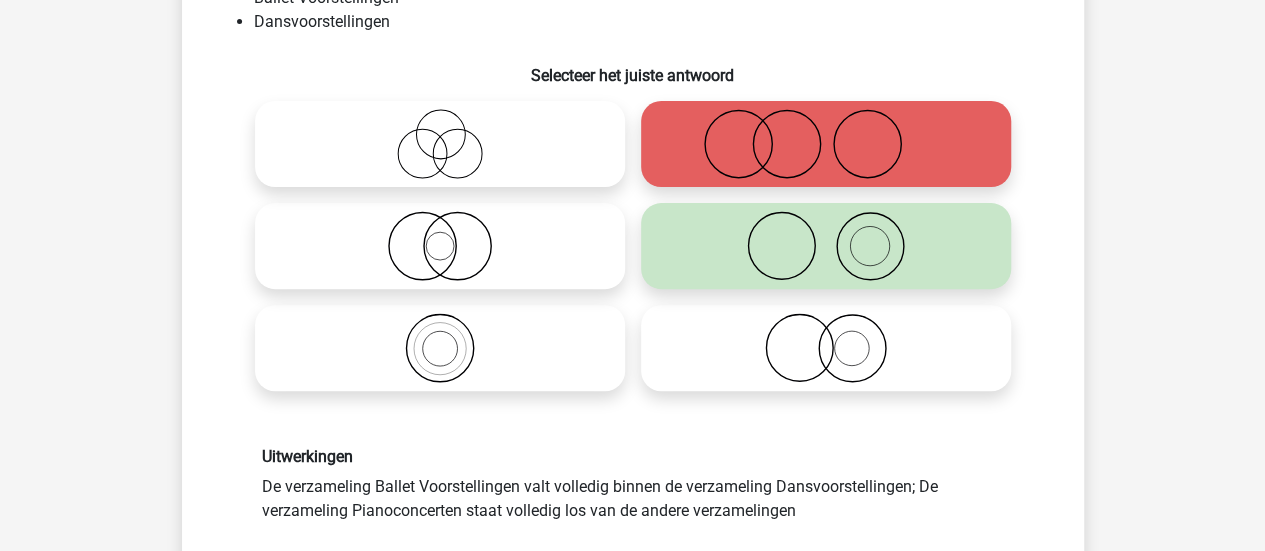 scroll, scrollTop: 592, scrollLeft: 0, axis: vertical 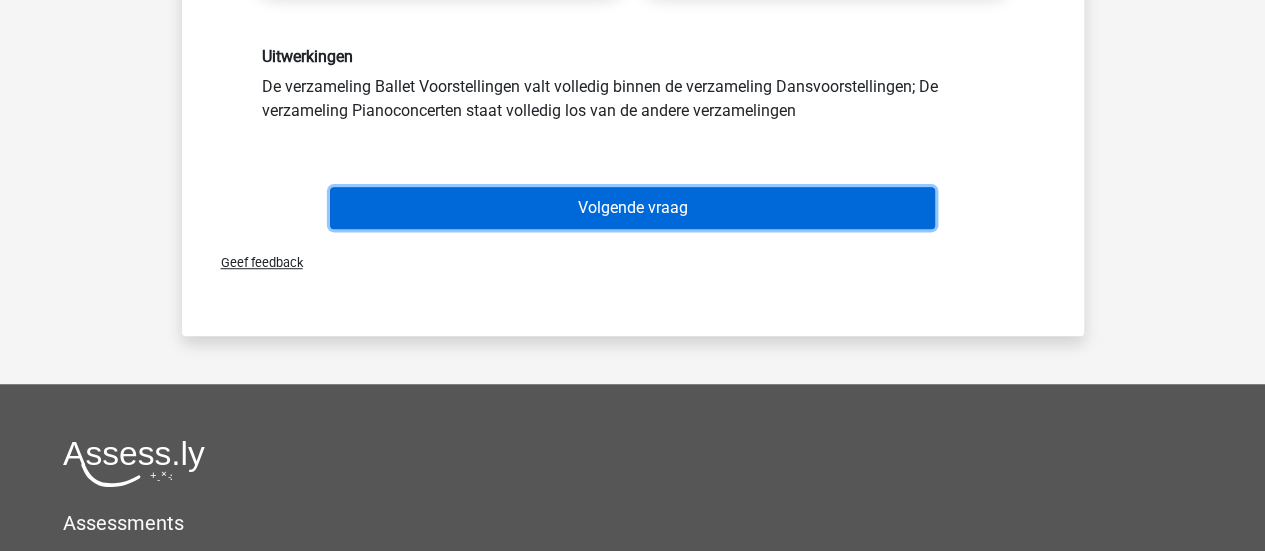click on "Volgende vraag" at bounding box center [632, 208] 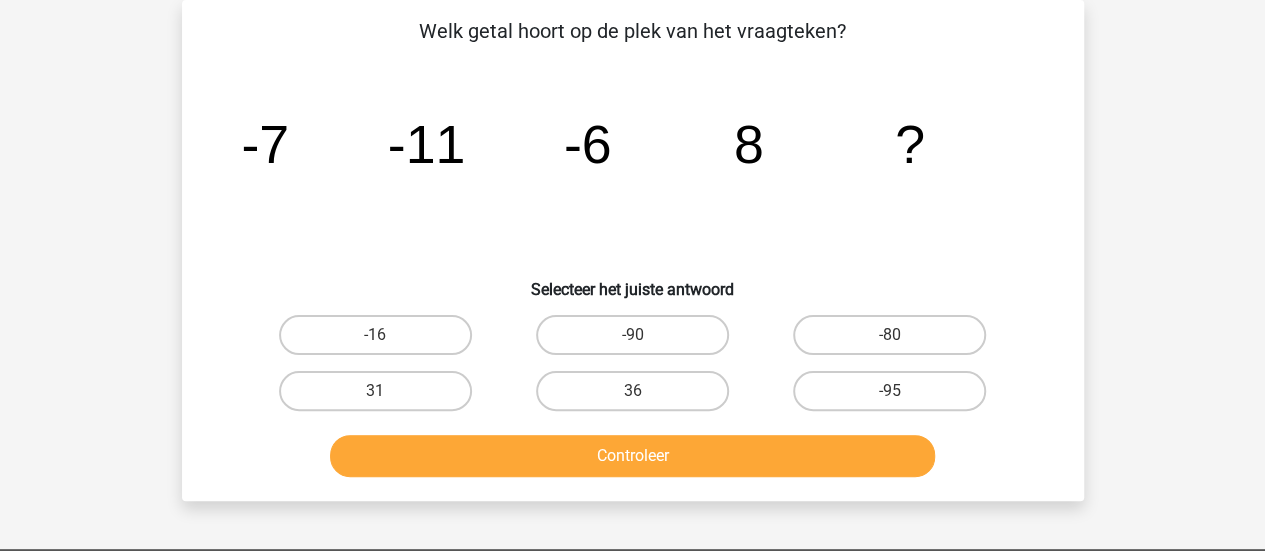 scroll, scrollTop: 92, scrollLeft: 0, axis: vertical 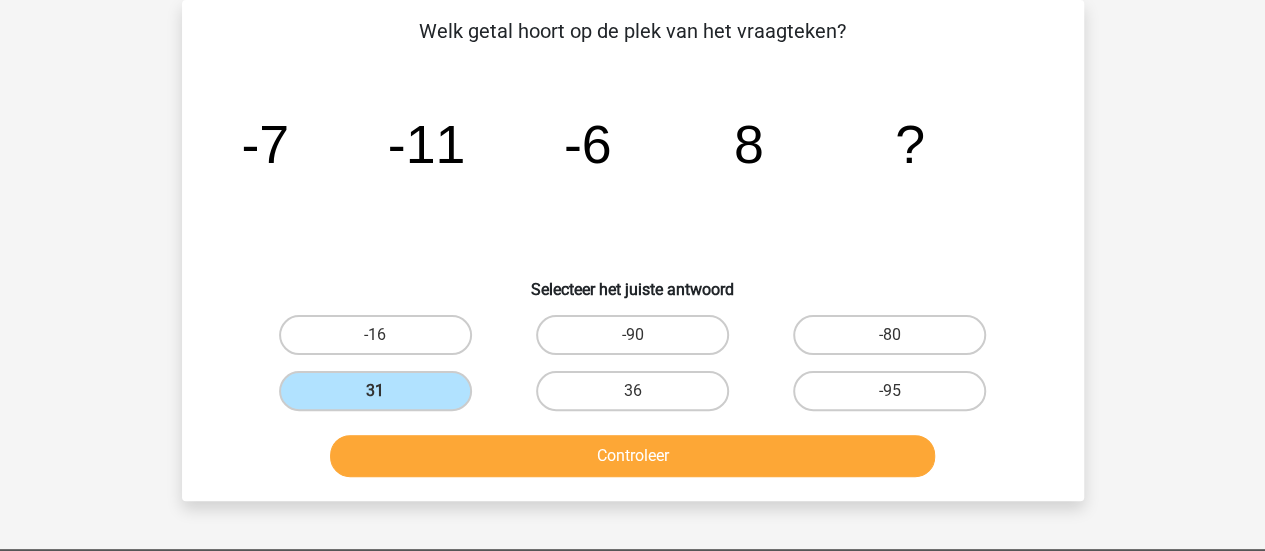 click on "Controleer" at bounding box center (633, 452) 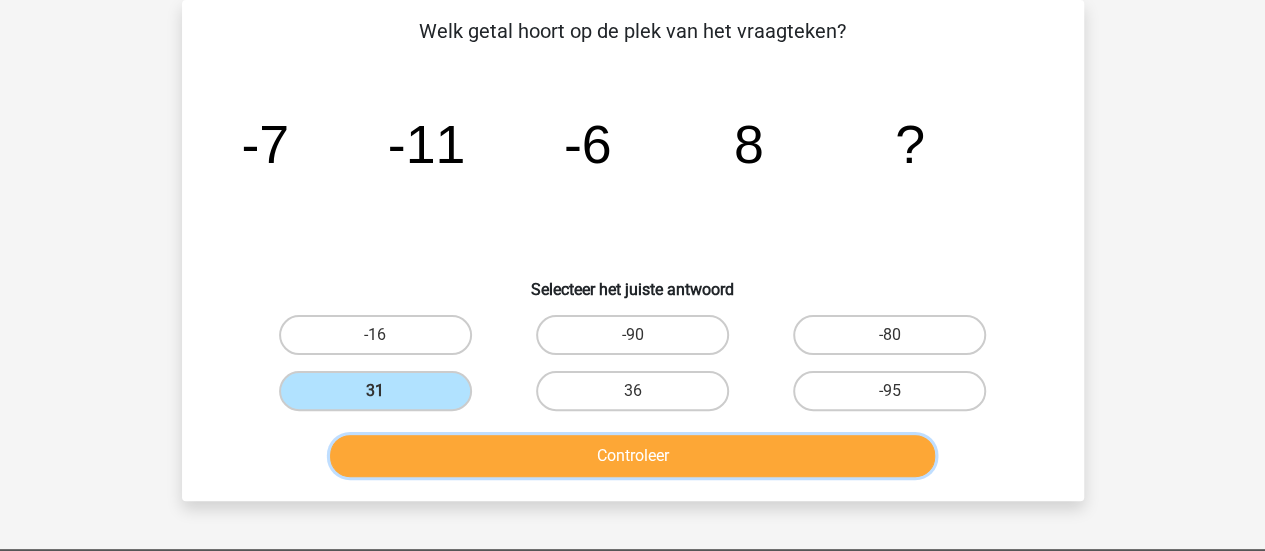 click on "Controleer" at bounding box center [632, 456] 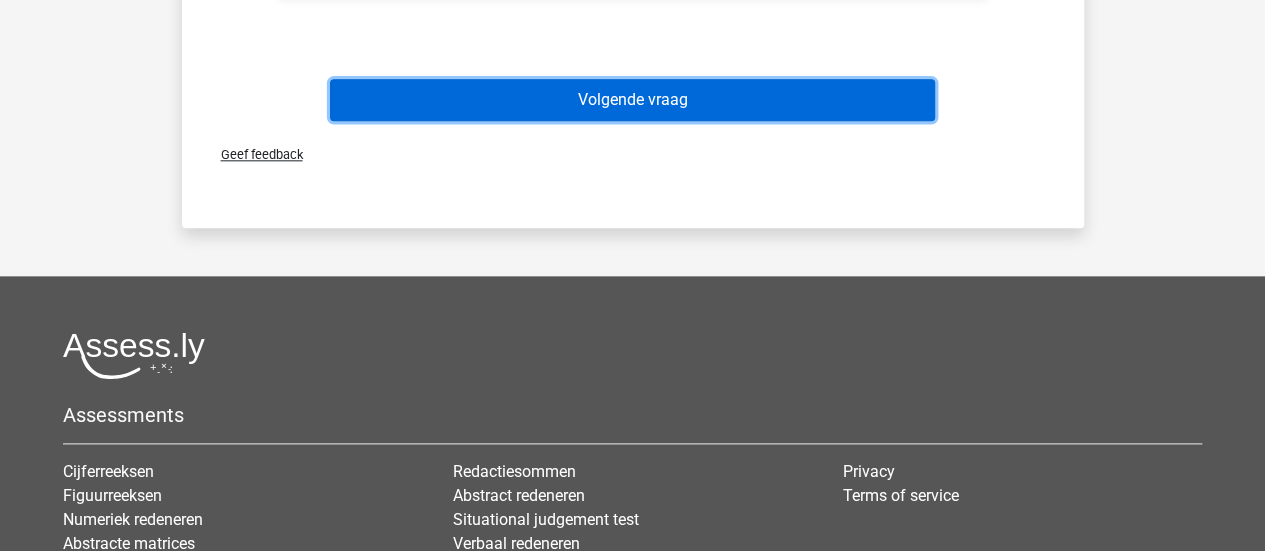 click on "Volgende vraag" at bounding box center [632, 100] 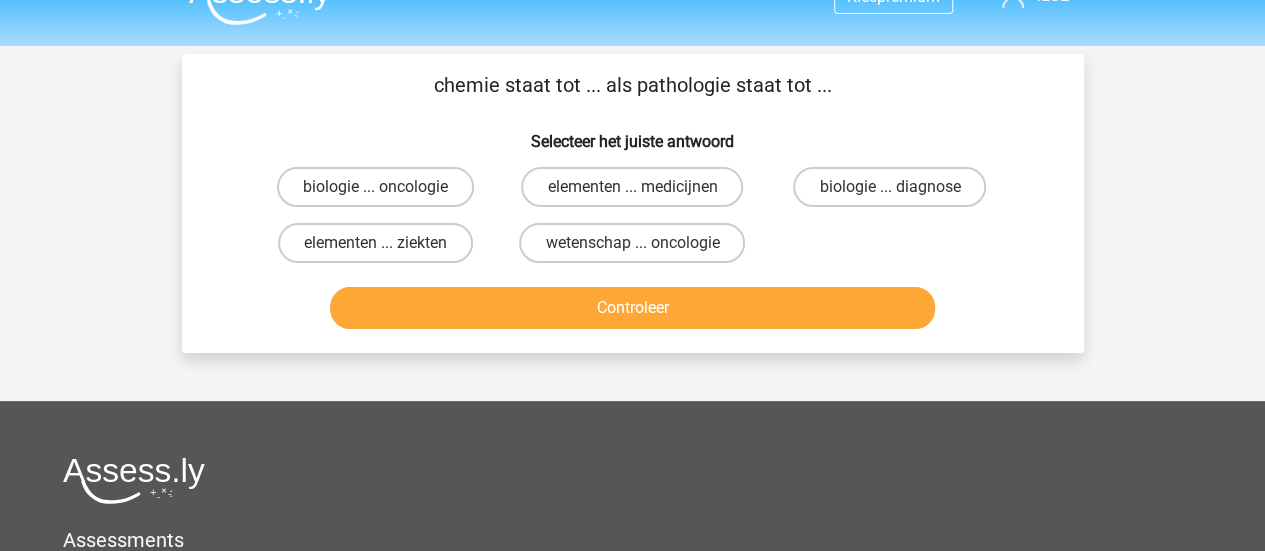scroll, scrollTop: 0, scrollLeft: 0, axis: both 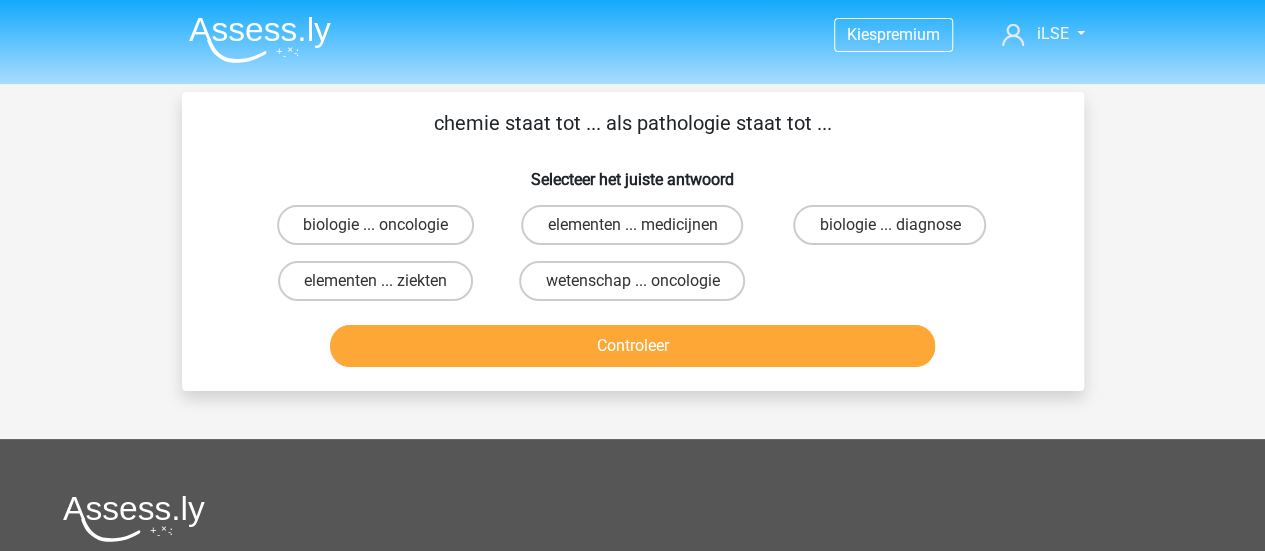 click on "wetenschap ... oncologie" at bounding box center [632, 281] 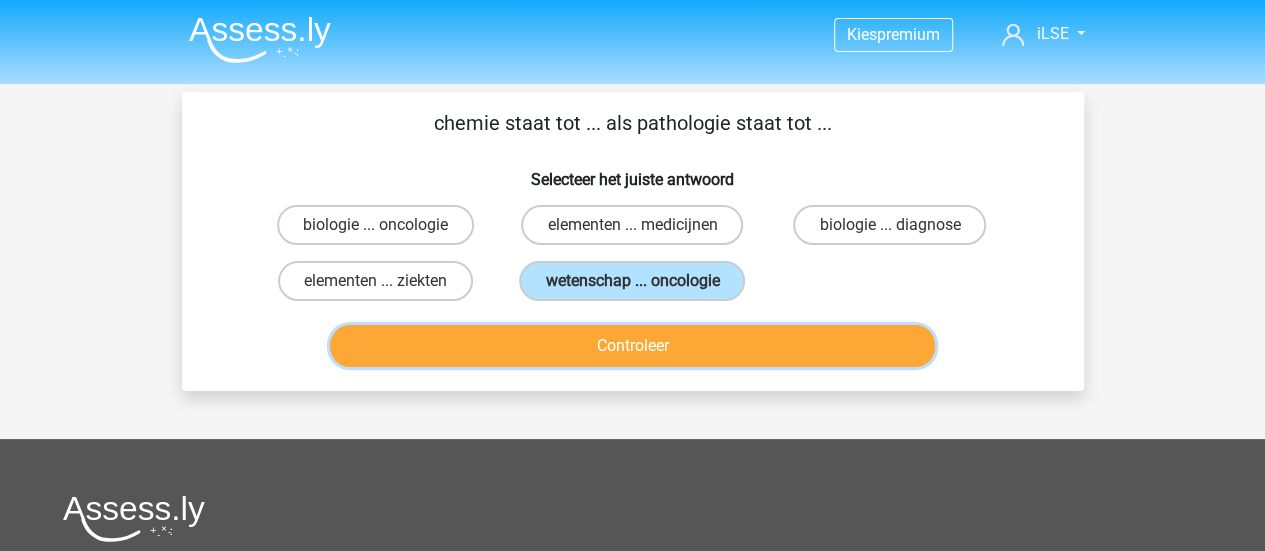 click on "Controleer" at bounding box center [632, 346] 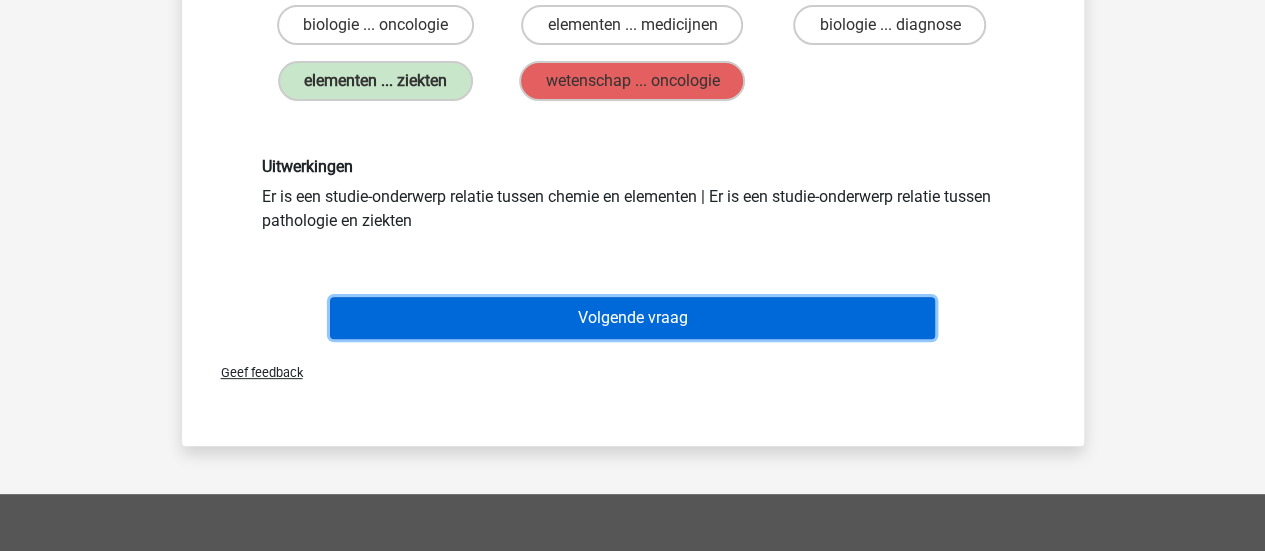 click on "Volgende vraag" at bounding box center [632, 318] 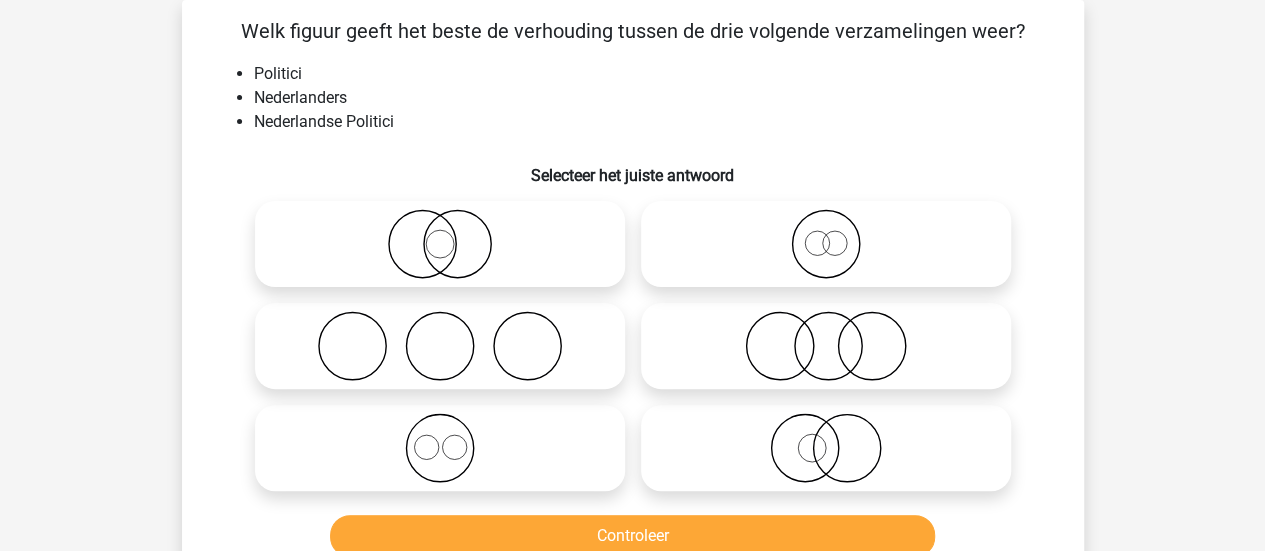 scroll, scrollTop: 92, scrollLeft: 0, axis: vertical 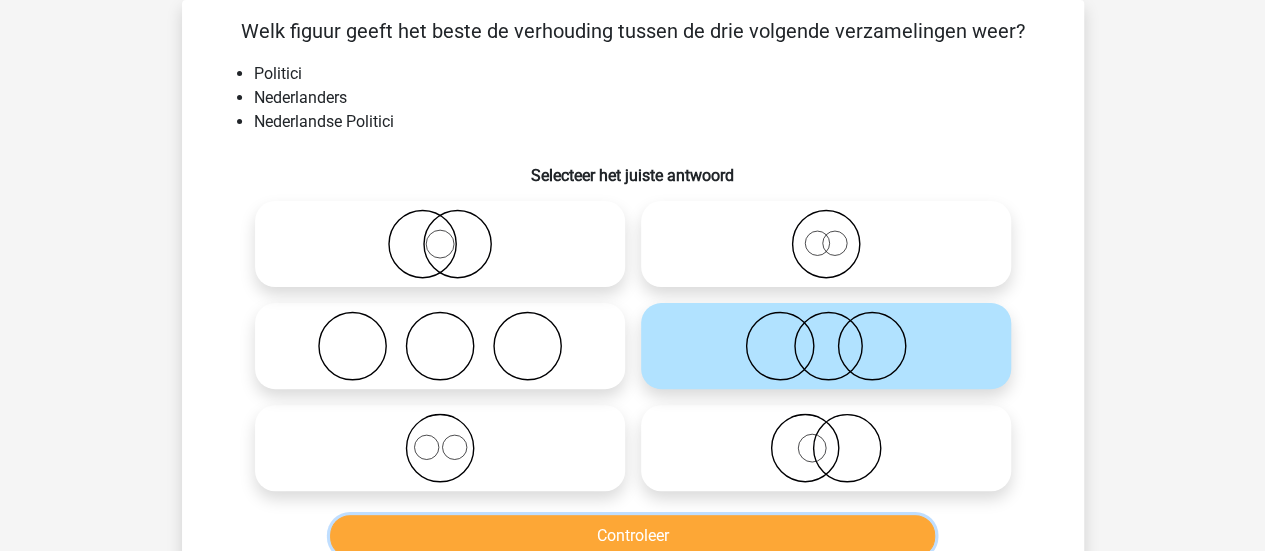 click on "Controleer" at bounding box center [632, 536] 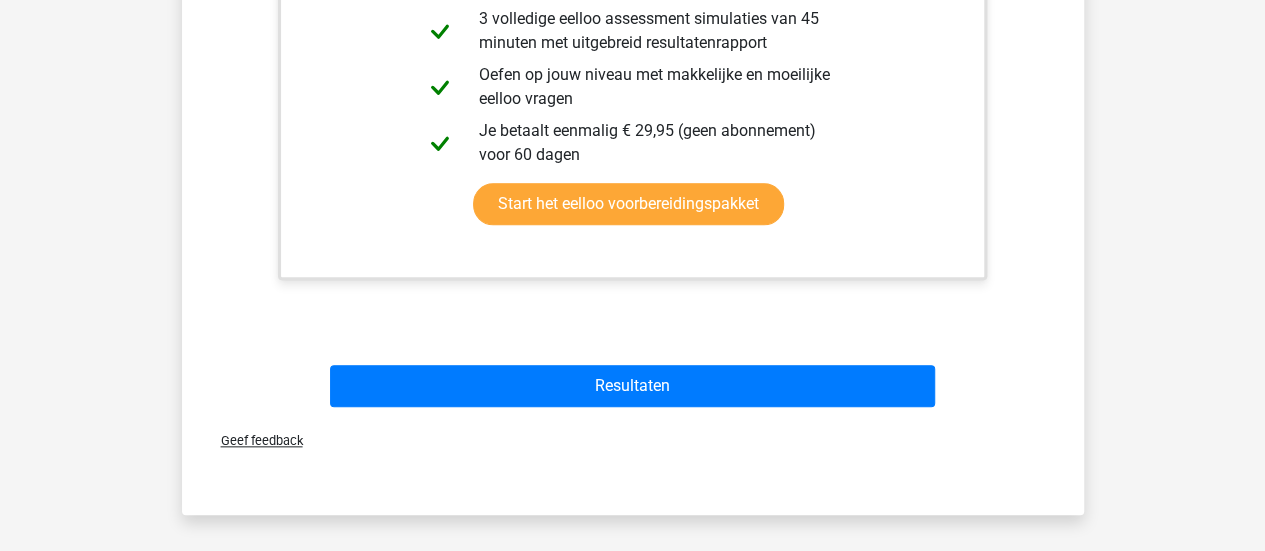 scroll, scrollTop: 1092, scrollLeft: 0, axis: vertical 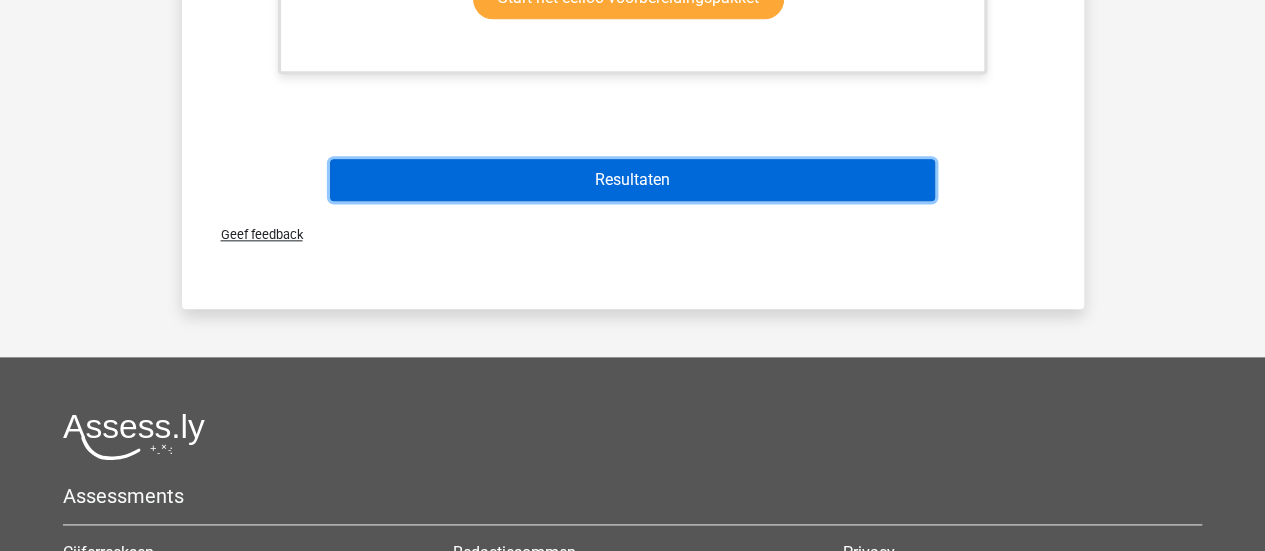 click on "Resultaten" at bounding box center [632, 180] 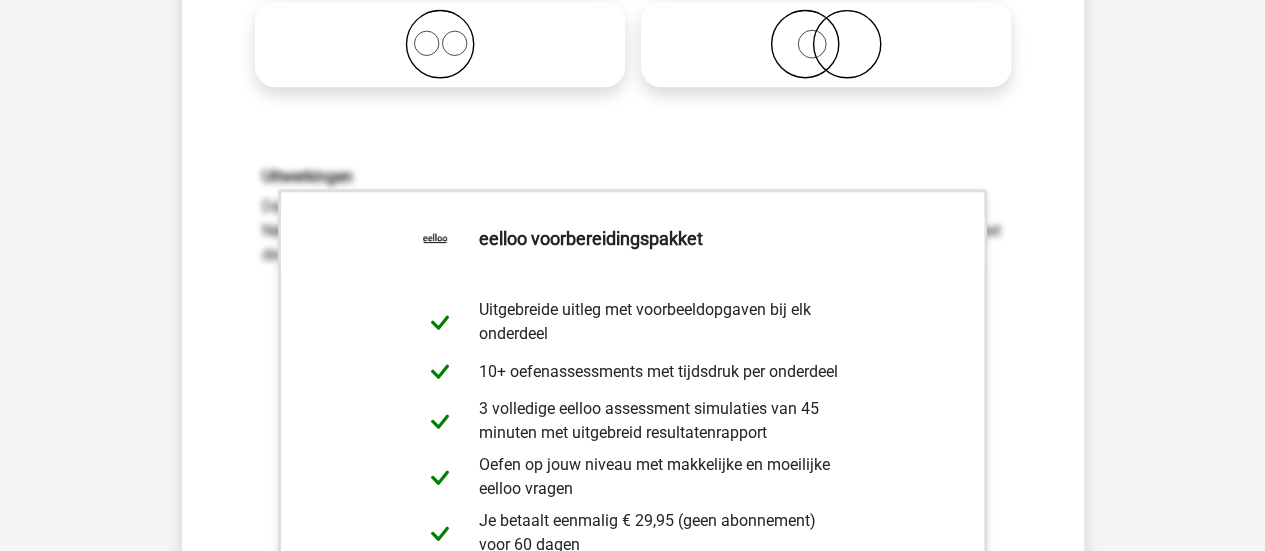 scroll, scrollTop: 292, scrollLeft: 0, axis: vertical 